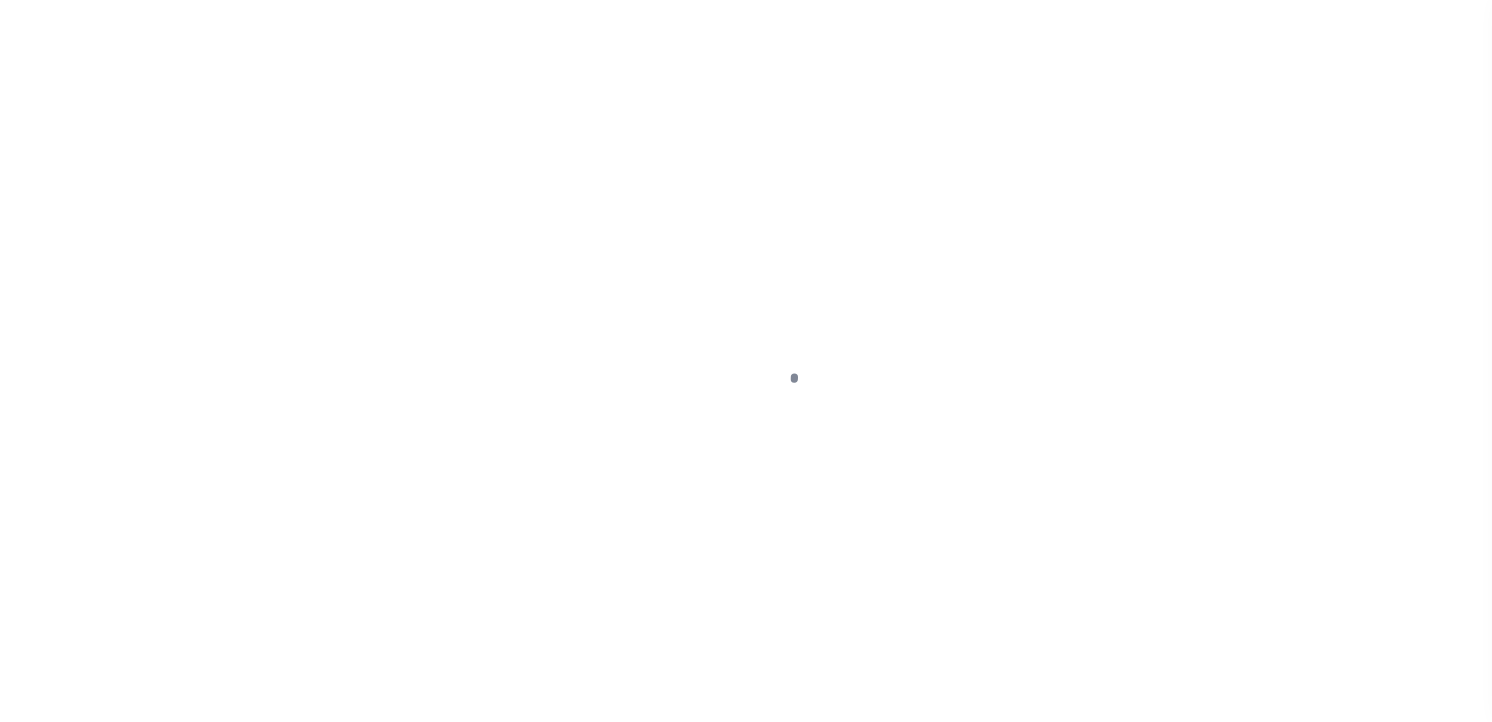 scroll, scrollTop: 0, scrollLeft: 0, axis: both 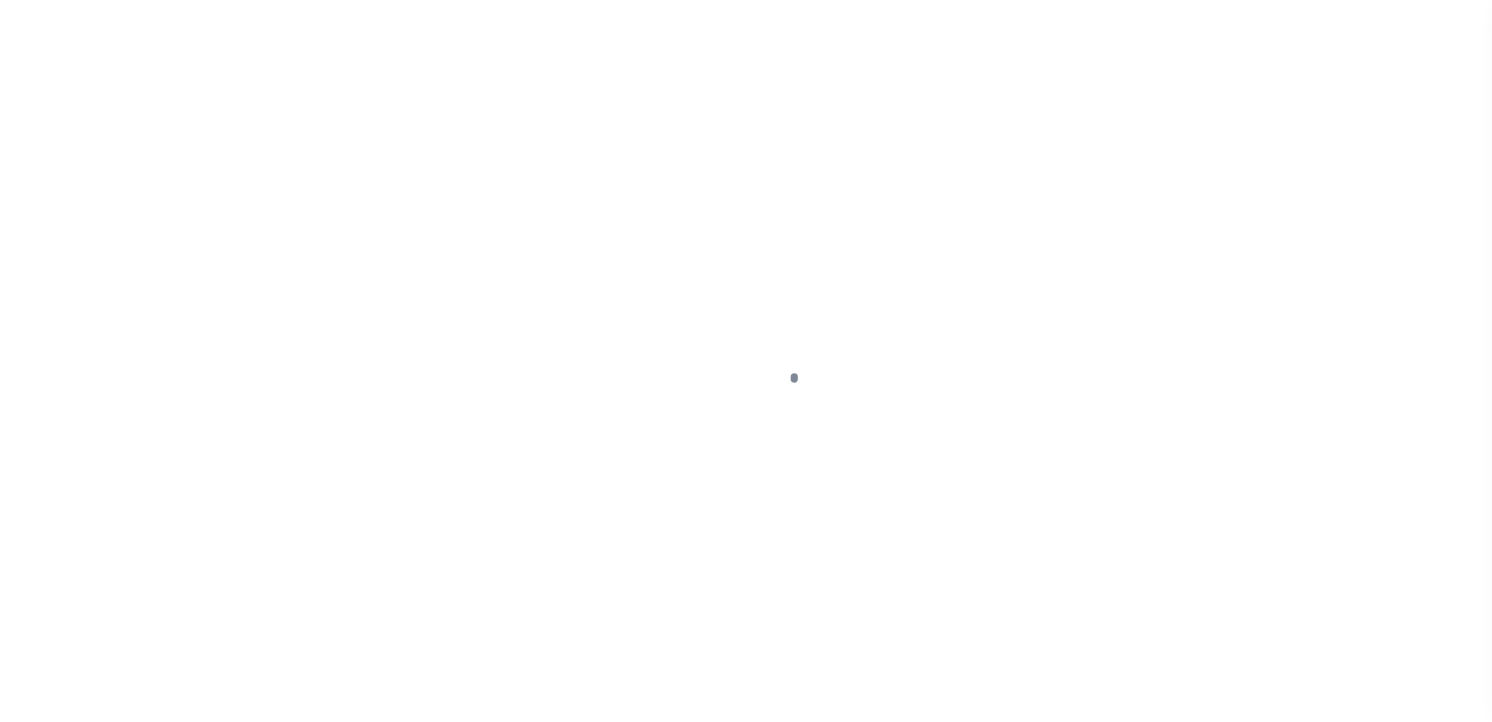 checkbox on "false" 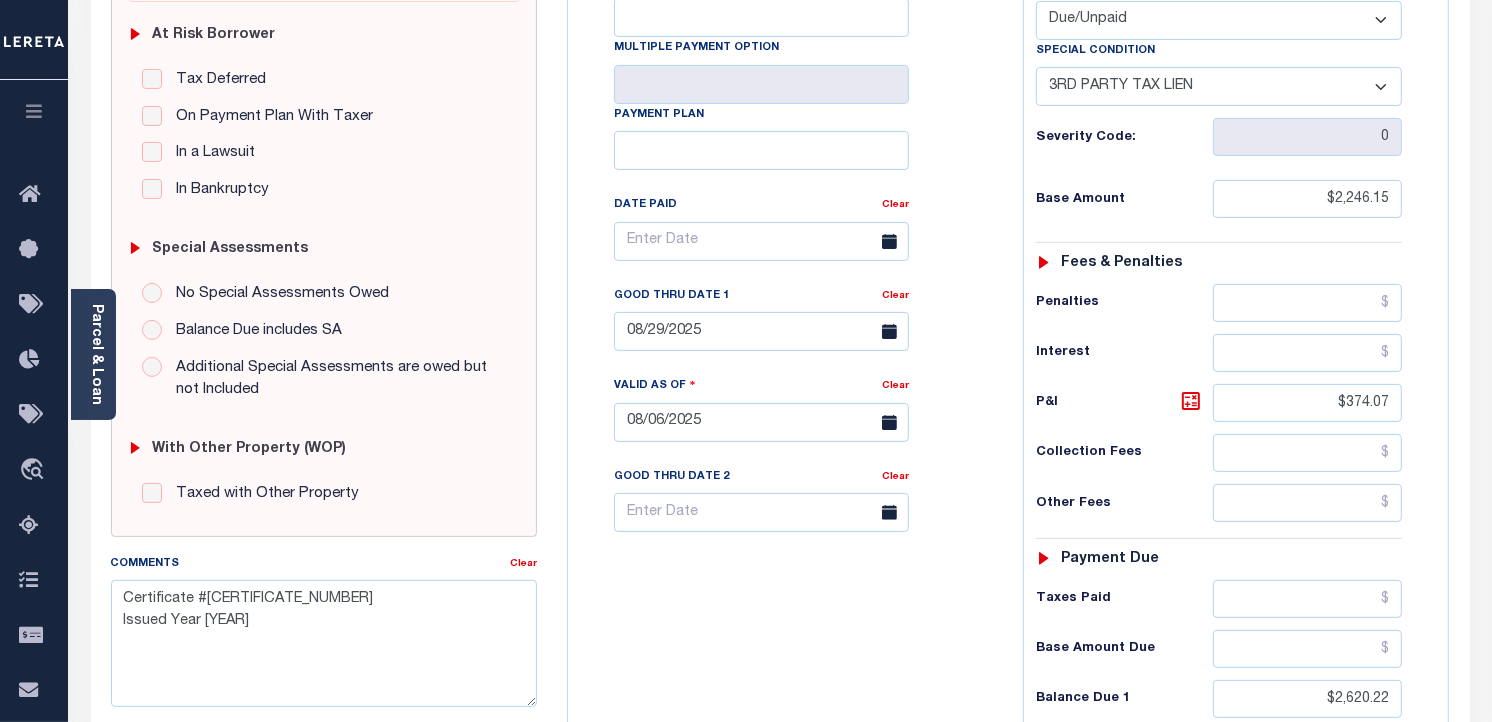 scroll, scrollTop: 555, scrollLeft: 0, axis: vertical 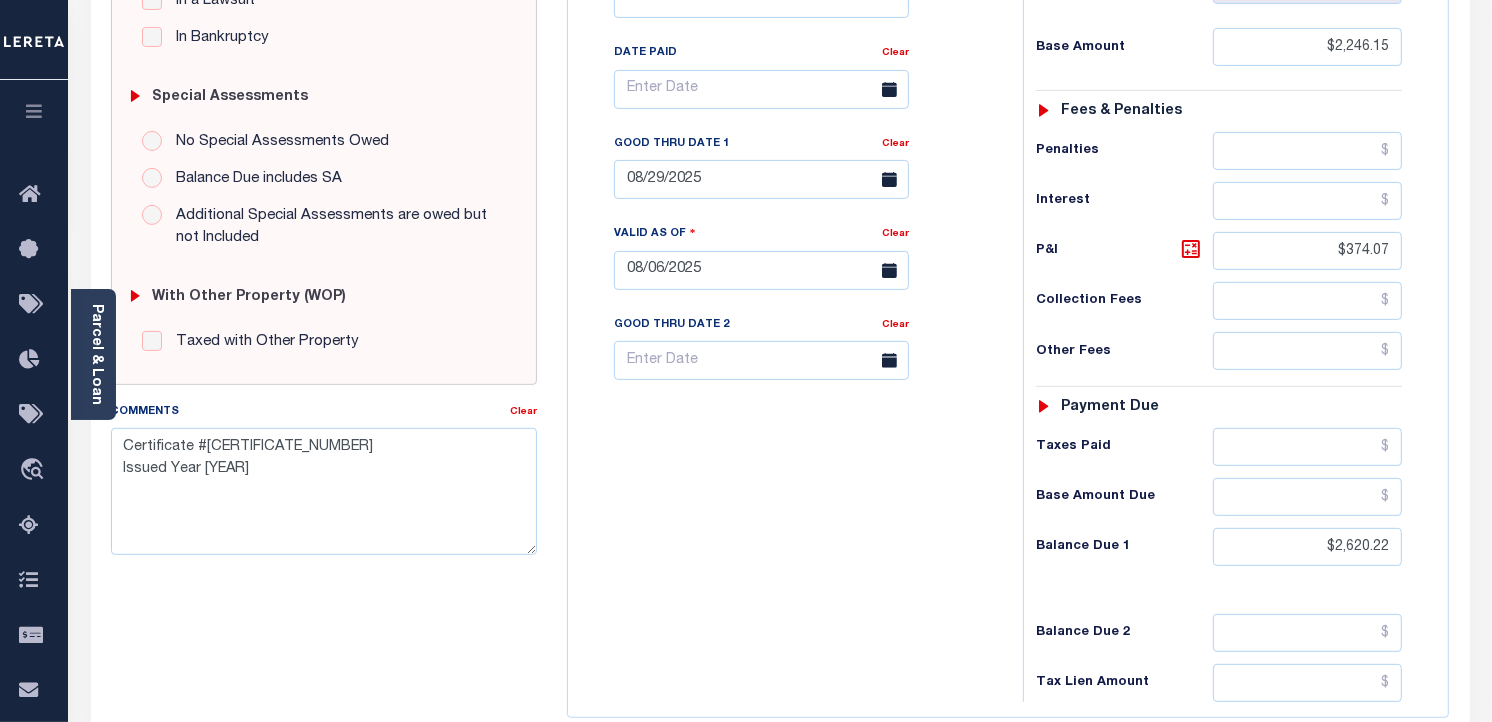 drag, startPoint x: 1192, startPoint y: 256, endPoint x: 1142, endPoint y: 328, distance: 87.658424 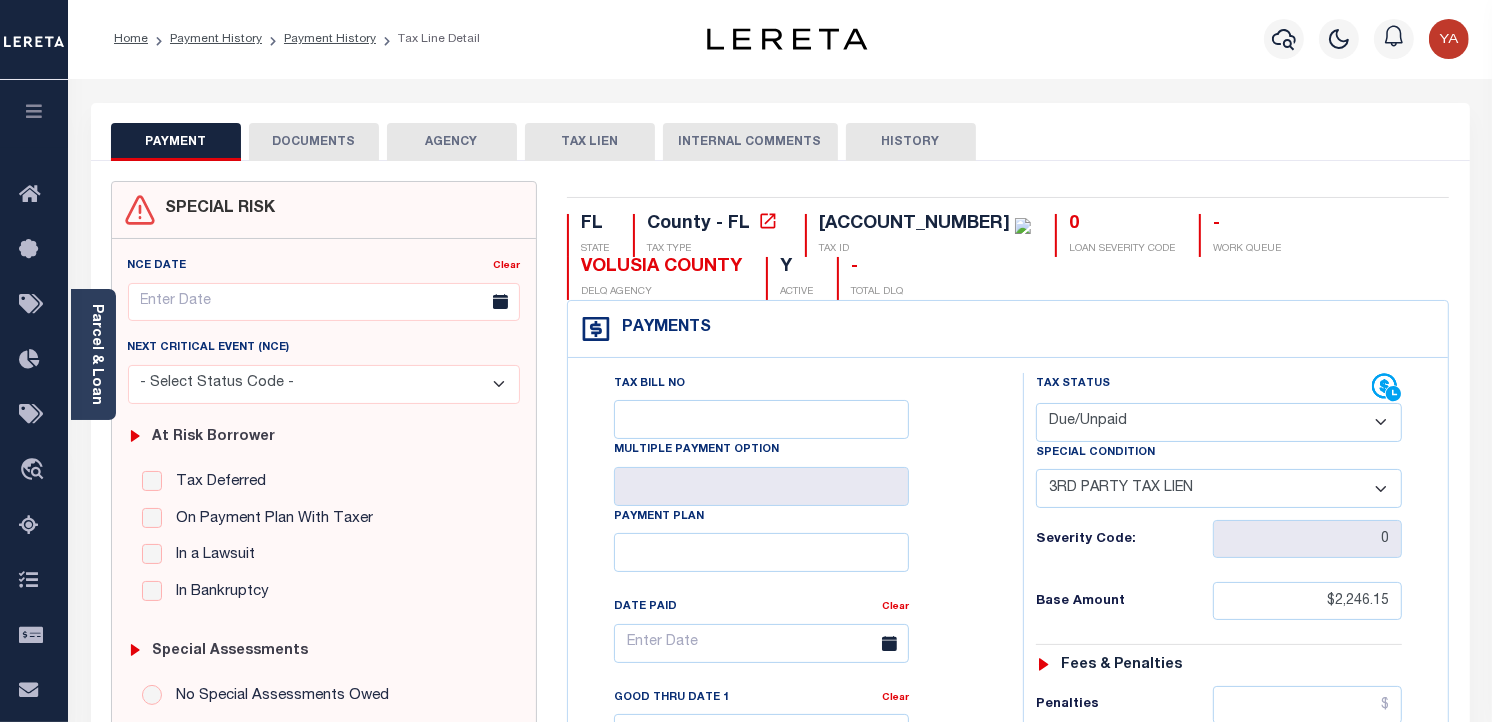 scroll, scrollTop: 0, scrollLeft: 0, axis: both 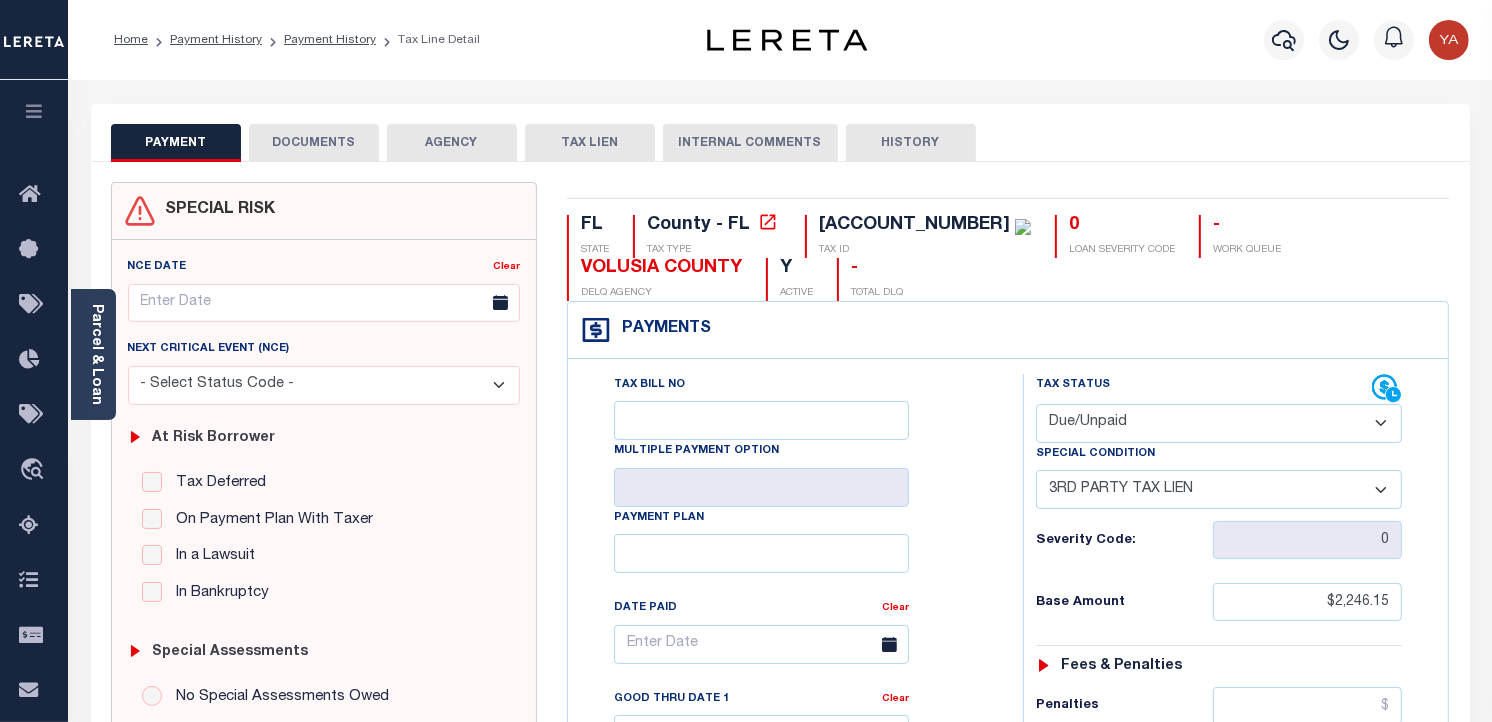 click on "DOCUMENTS" at bounding box center (314, 143) 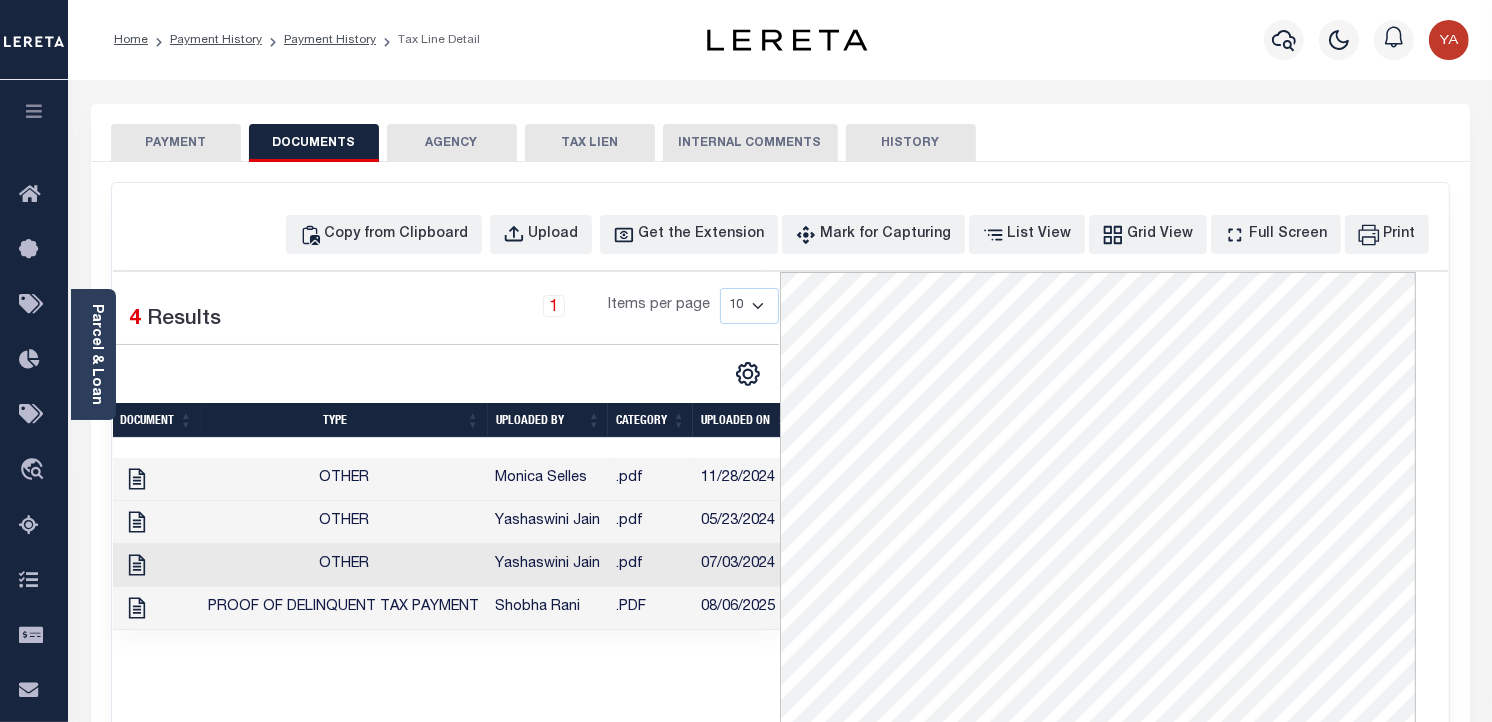 click on "08/06/2025" at bounding box center [745, 608] 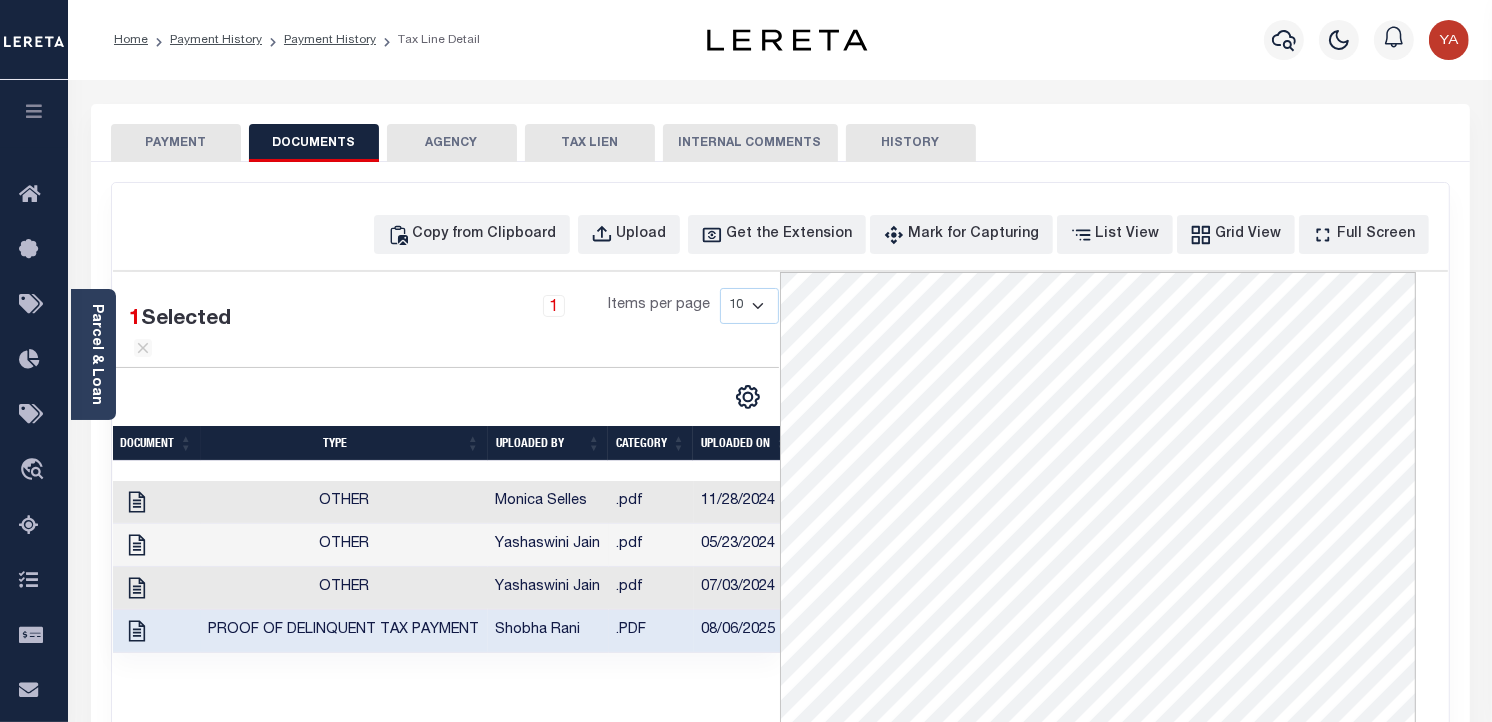 click on "PAYMENT" at bounding box center (176, 143) 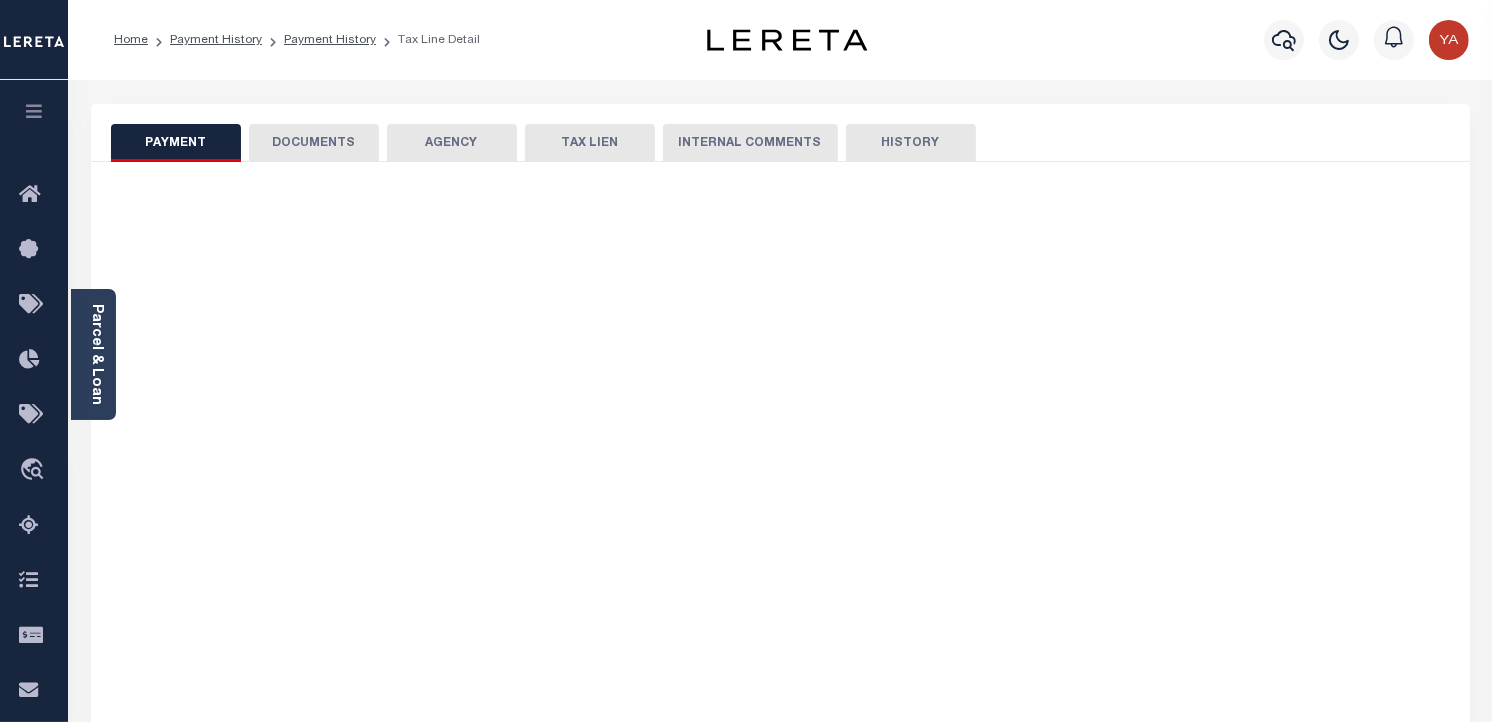 click on "Parcel & Loan
Tax Bill Details
731301000490
TAX ID
AGENCY 2023 TAX YEAR 2025" at bounding box center (780, 793) 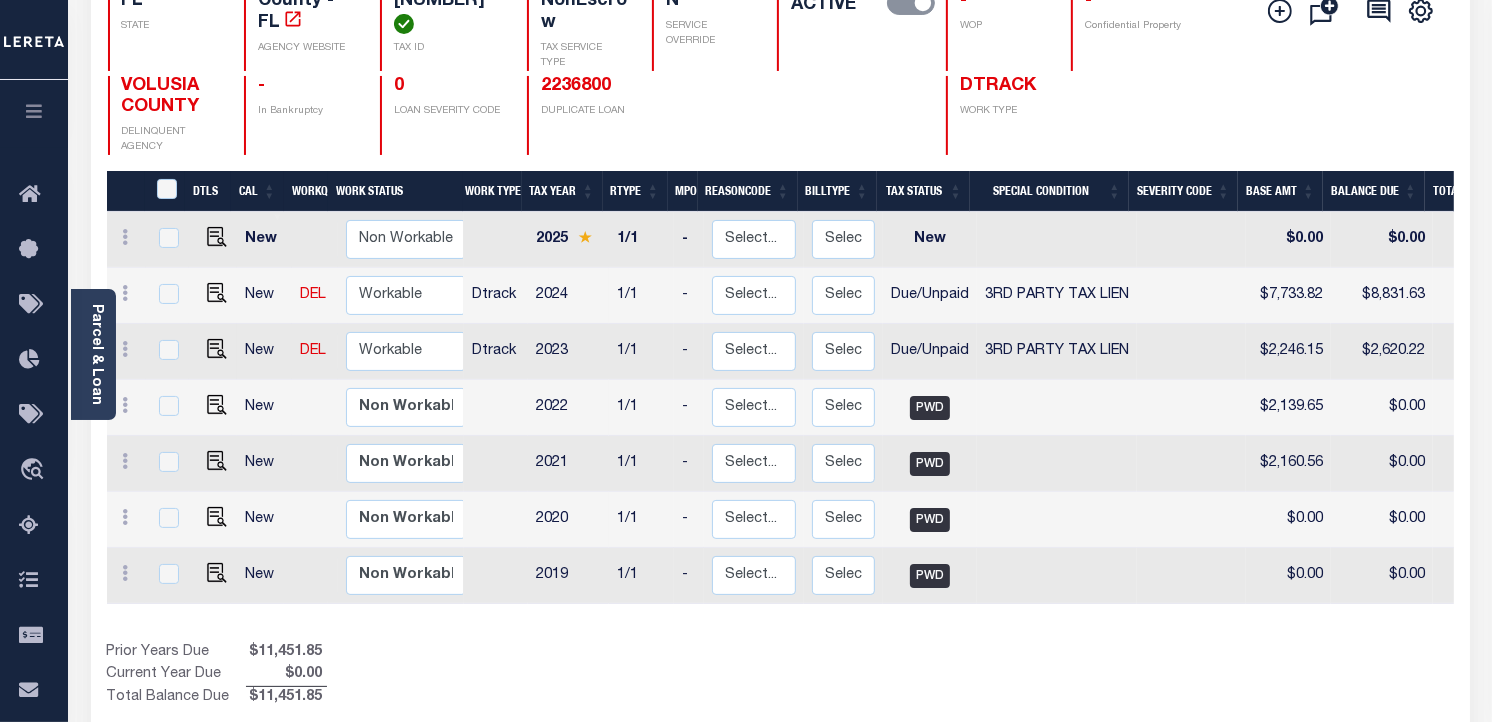 scroll, scrollTop: 222, scrollLeft: 0, axis: vertical 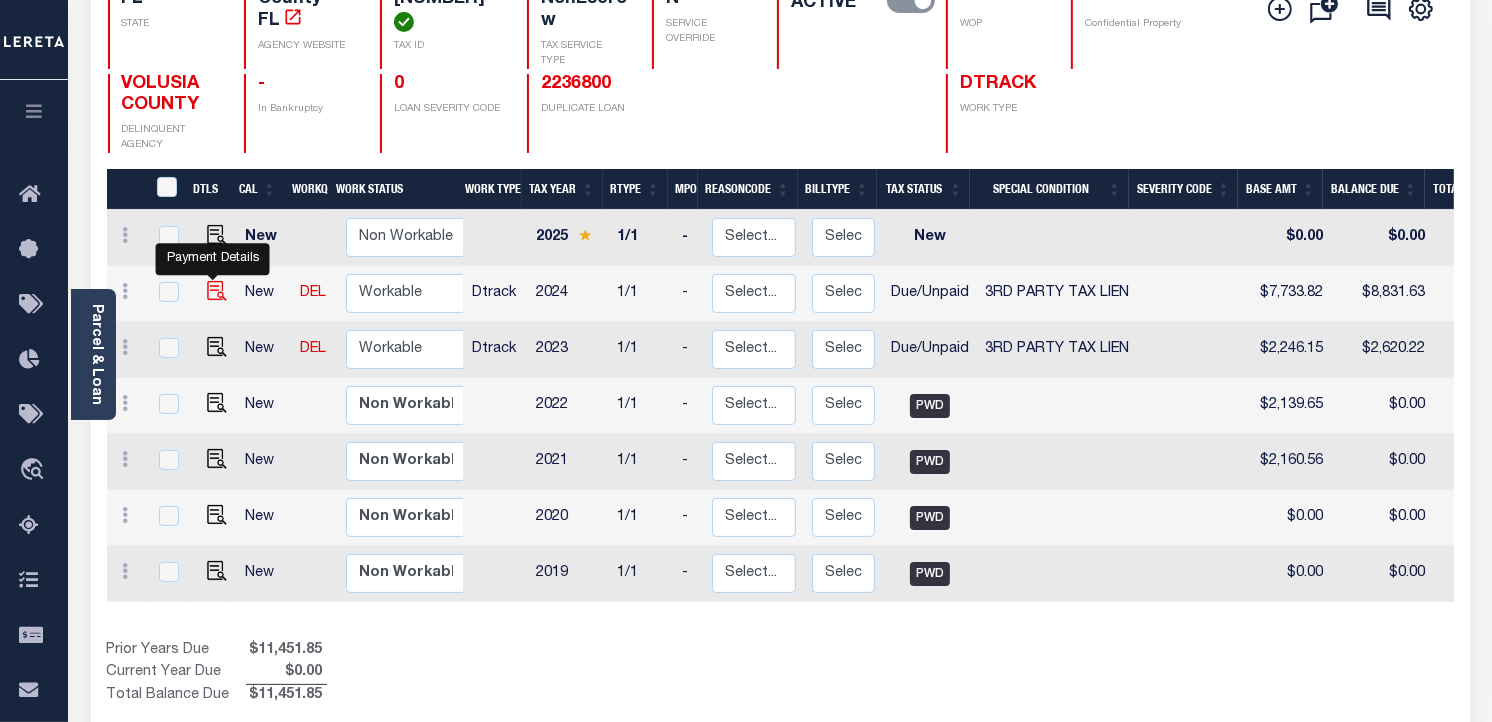 click at bounding box center (217, 291) 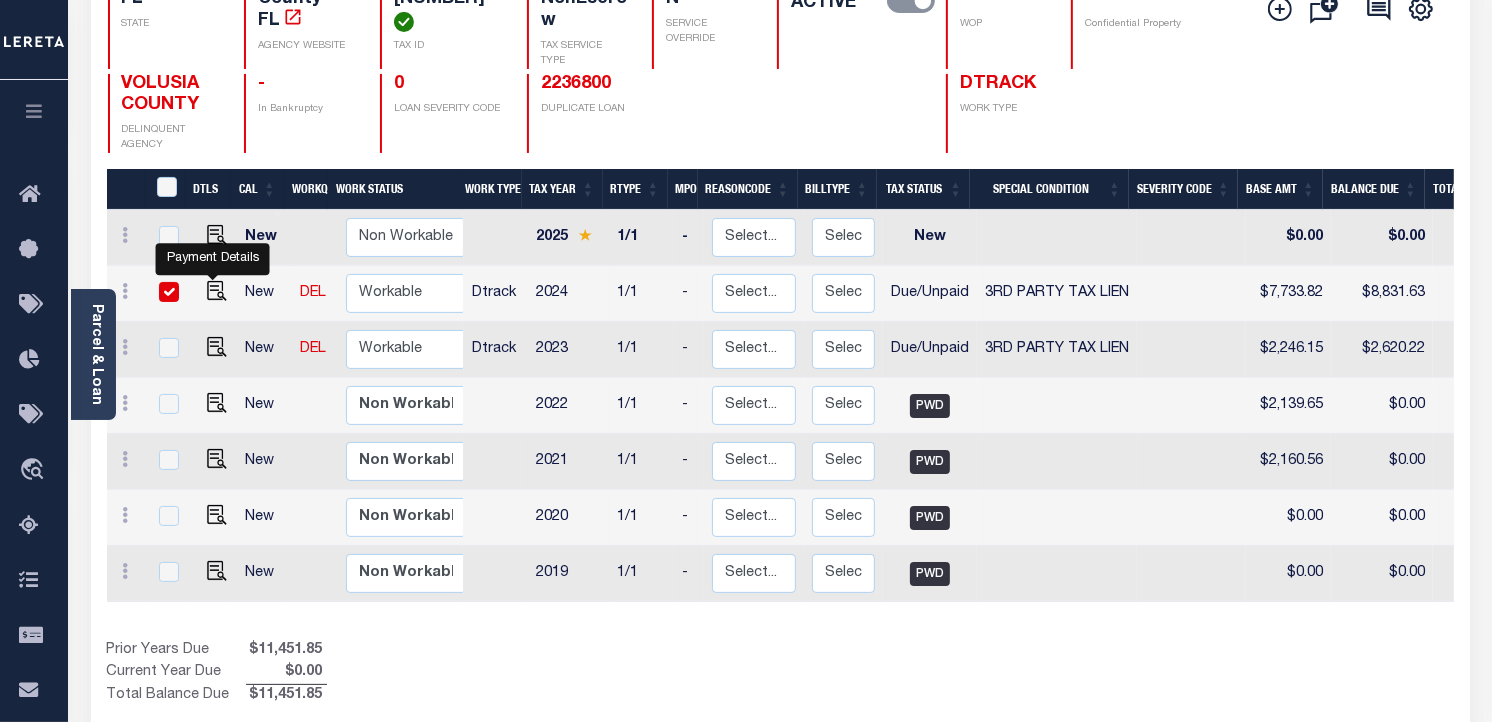 checkbox on "true" 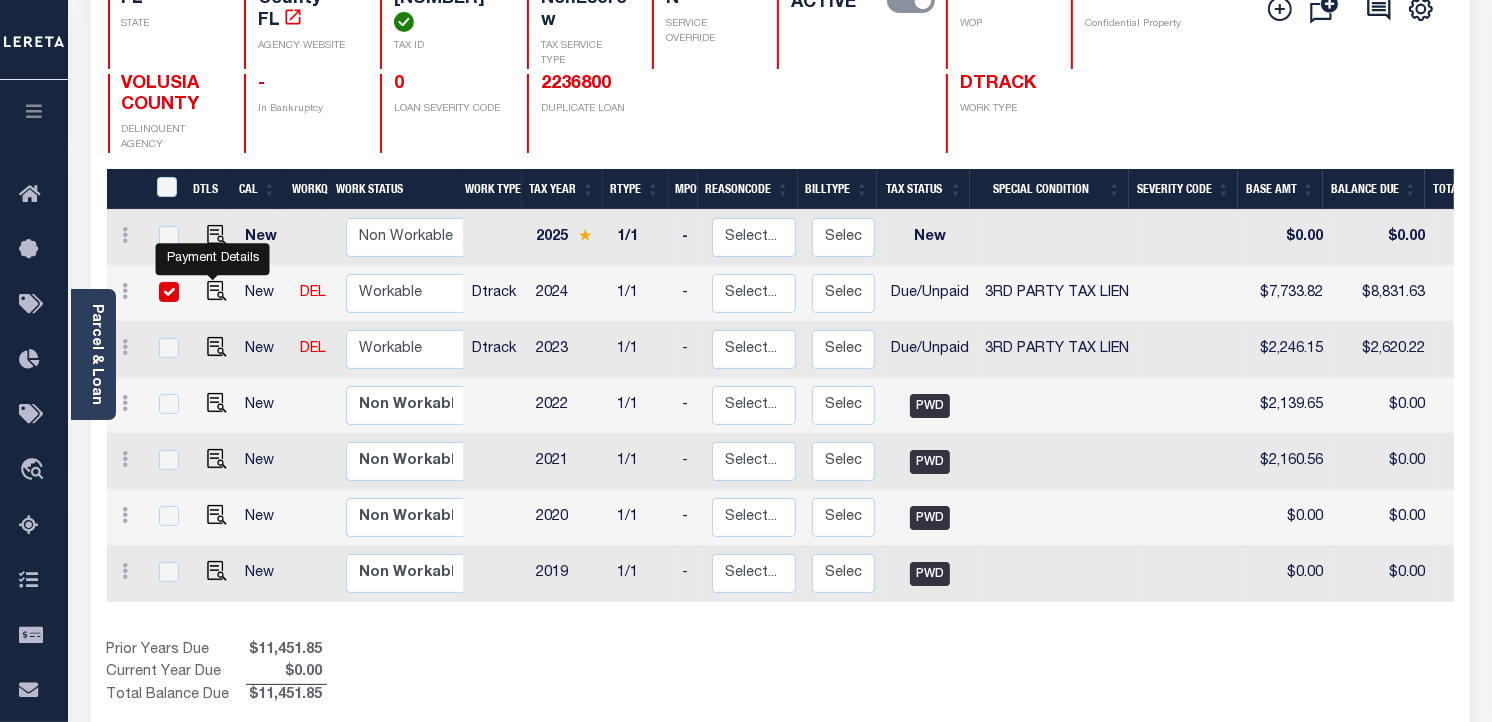 checkbox on "true" 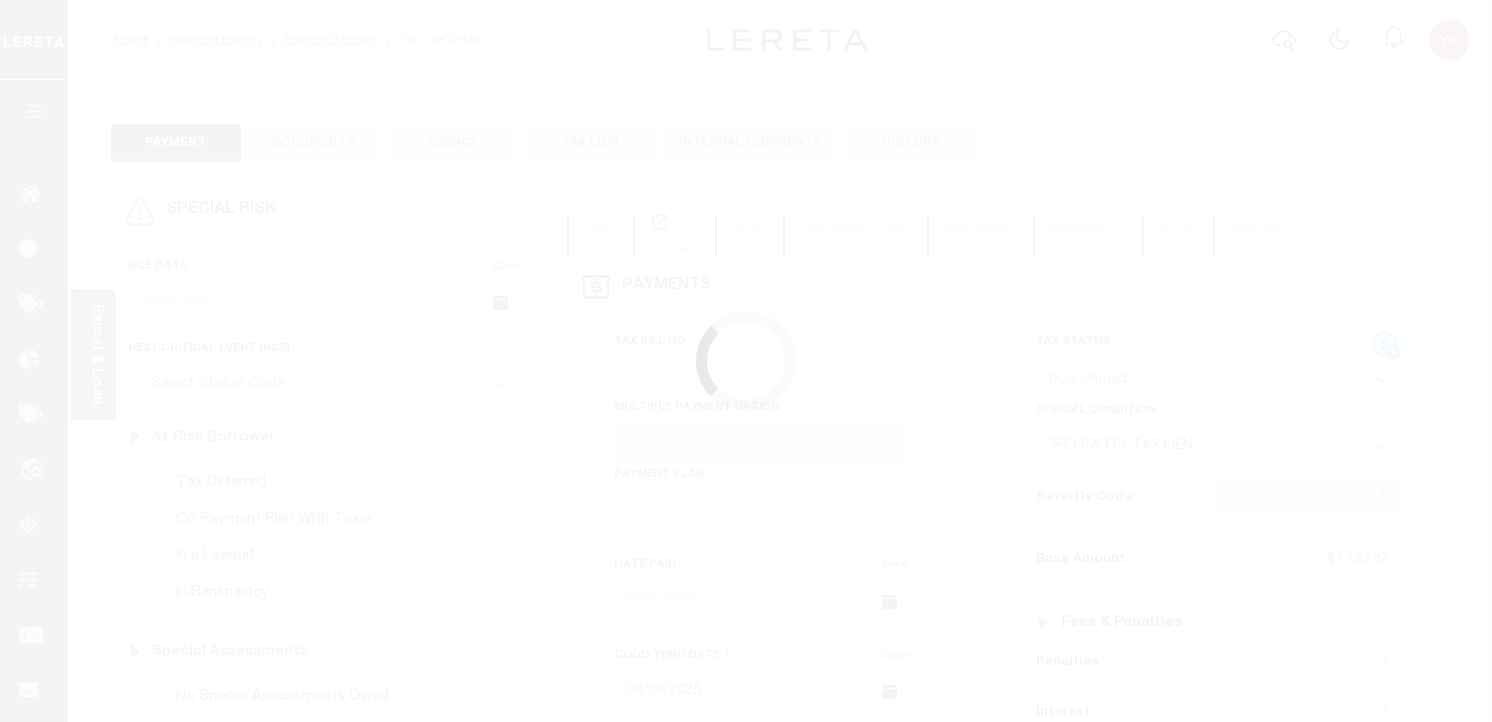 select on "DUE" 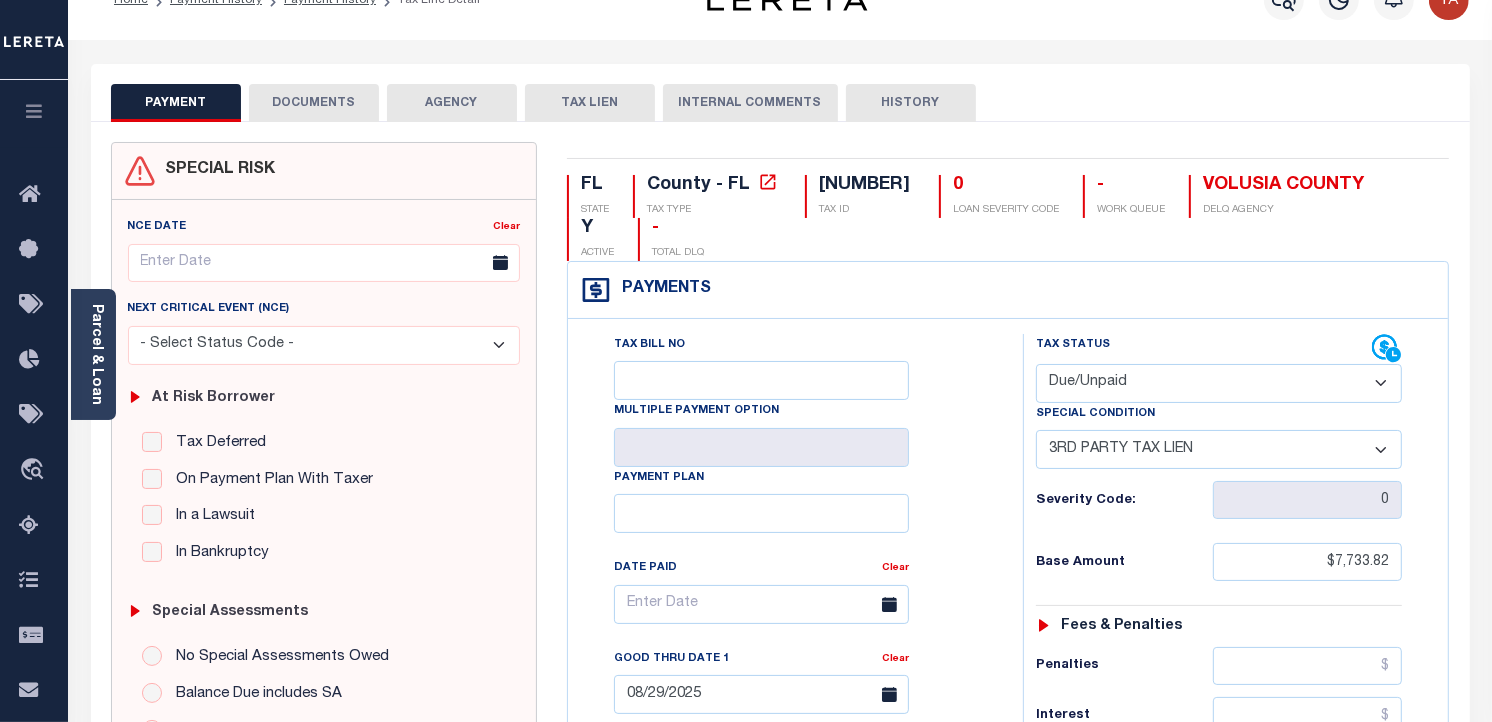 scroll, scrollTop: 0, scrollLeft: 0, axis: both 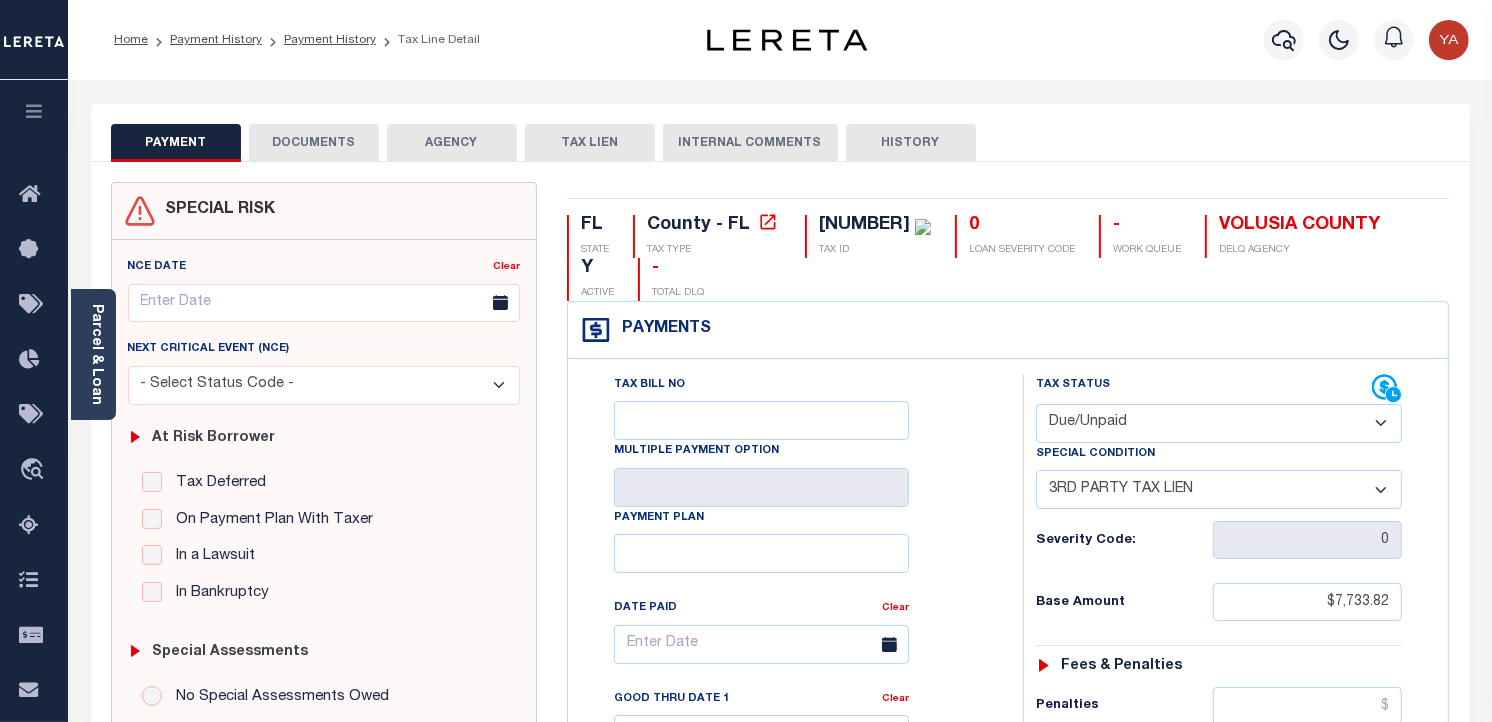 click on "DOCUMENTS" at bounding box center (314, 143) 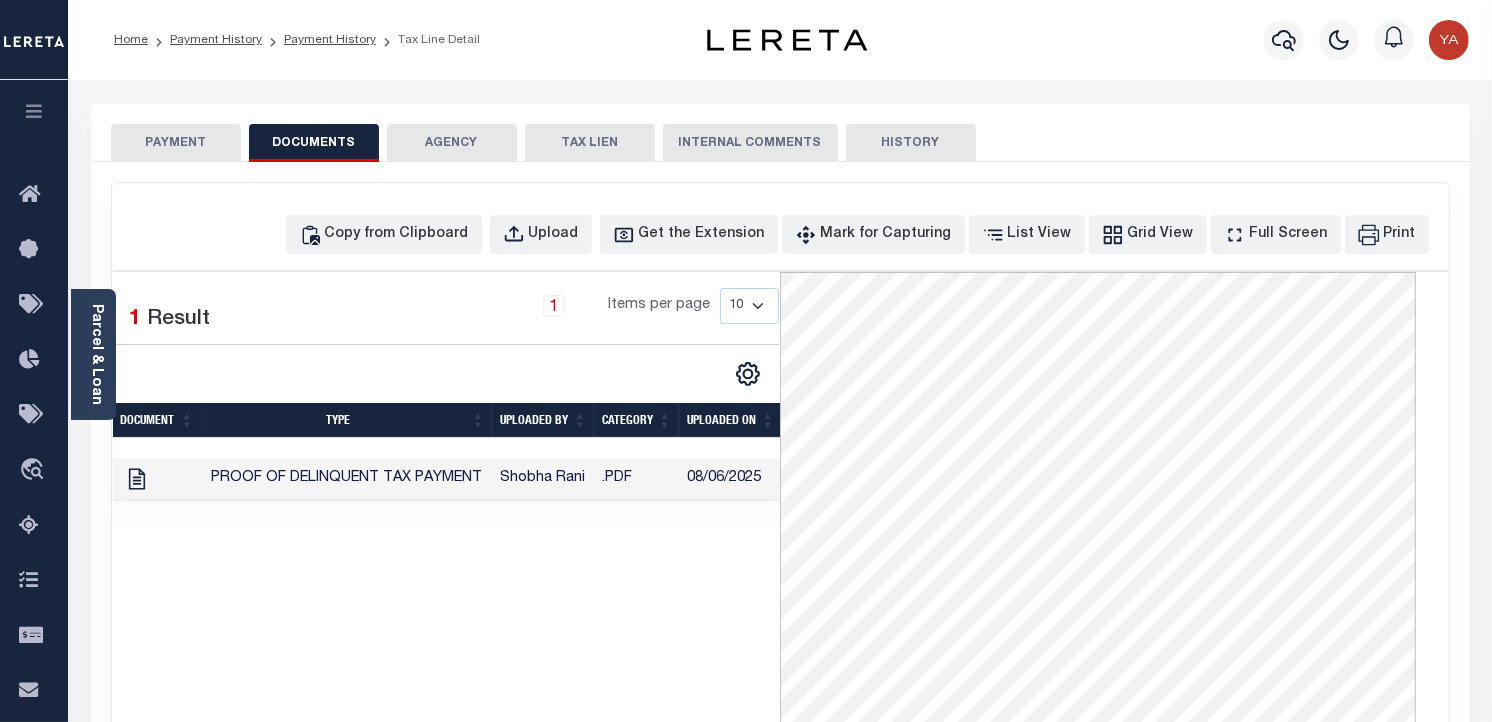 click on "PAYMENT" at bounding box center (176, 143) 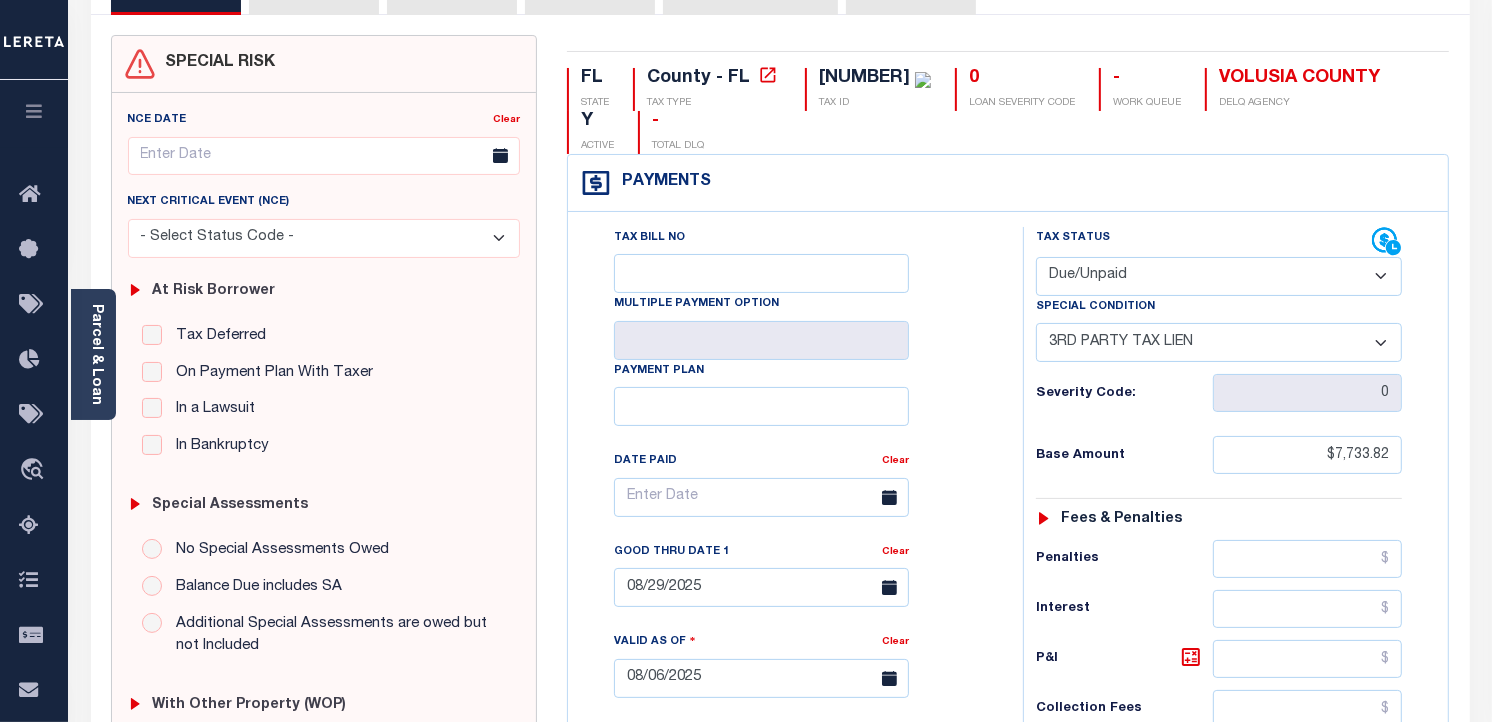 scroll, scrollTop: 123, scrollLeft: 0, axis: vertical 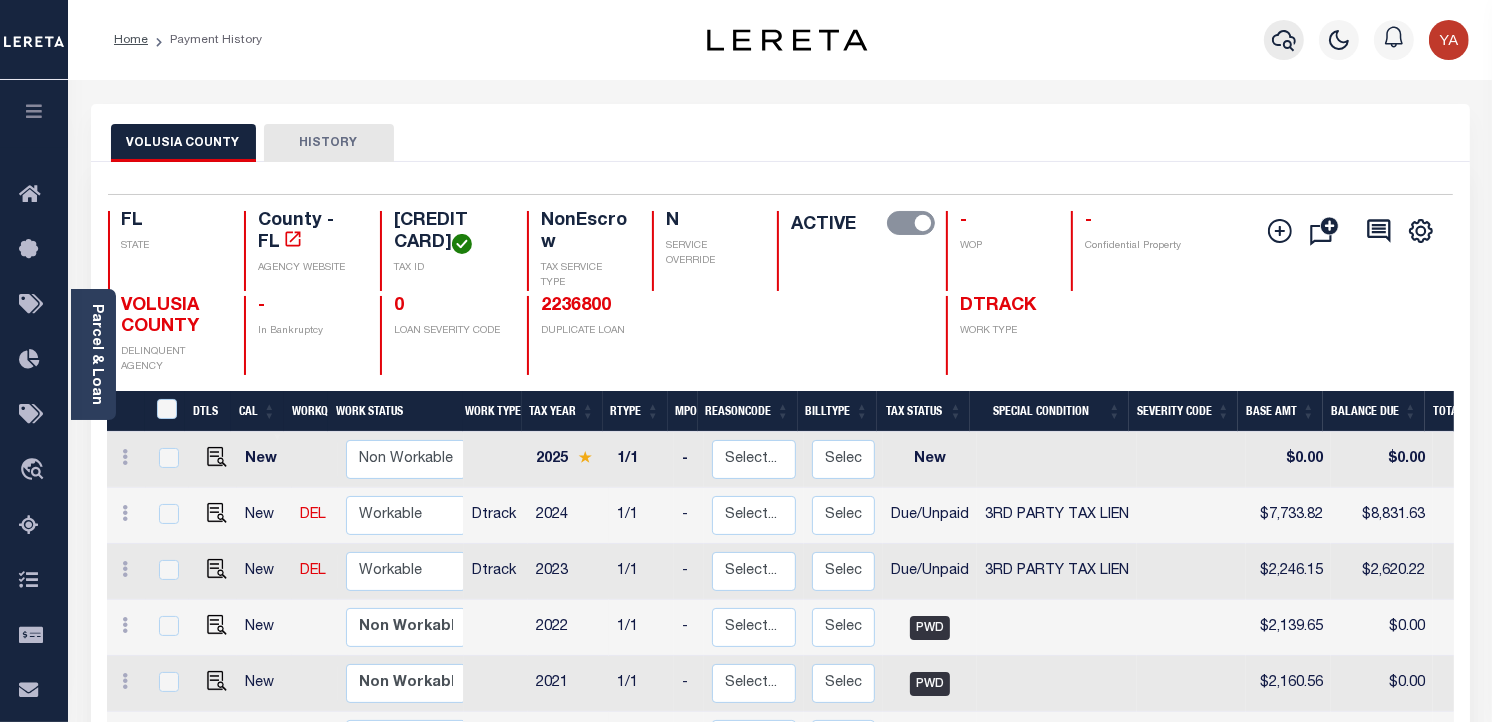 click 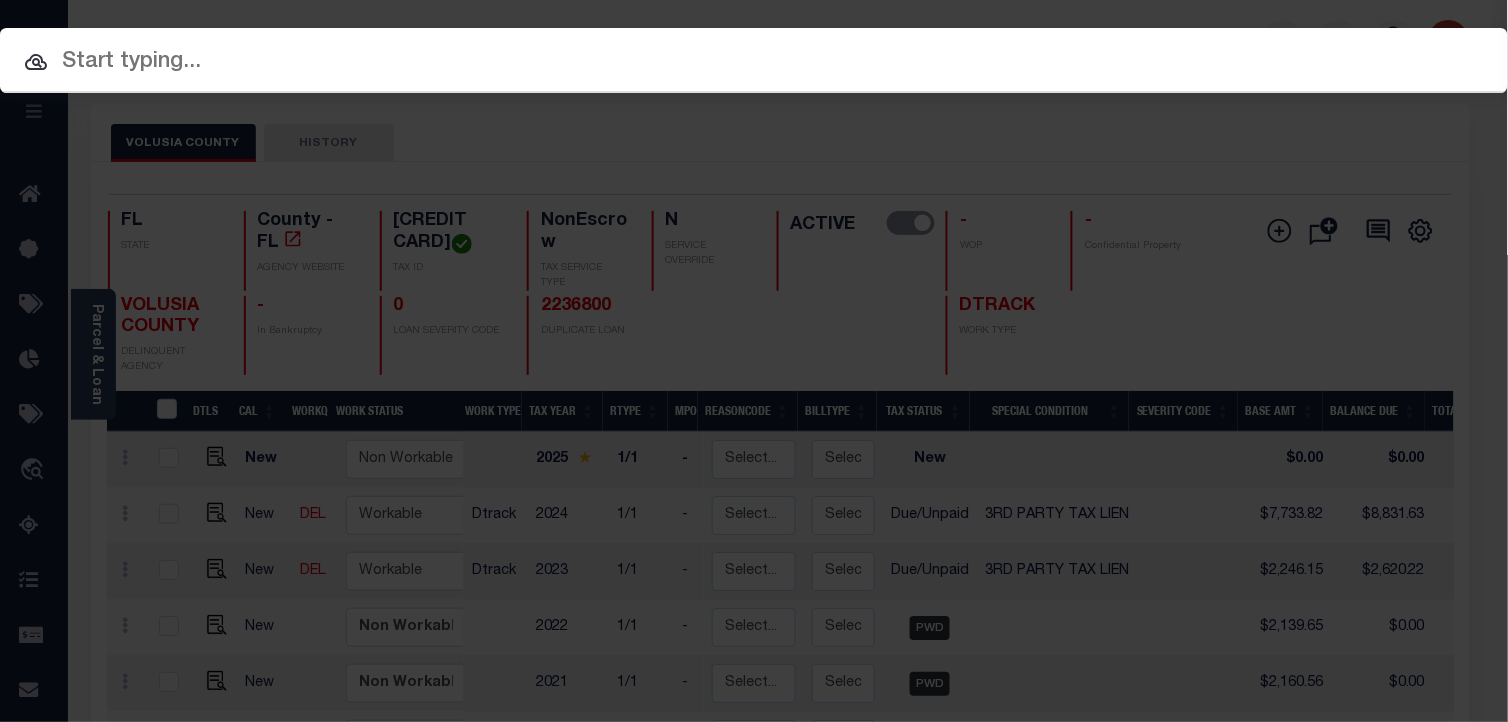 click at bounding box center [754, 62] 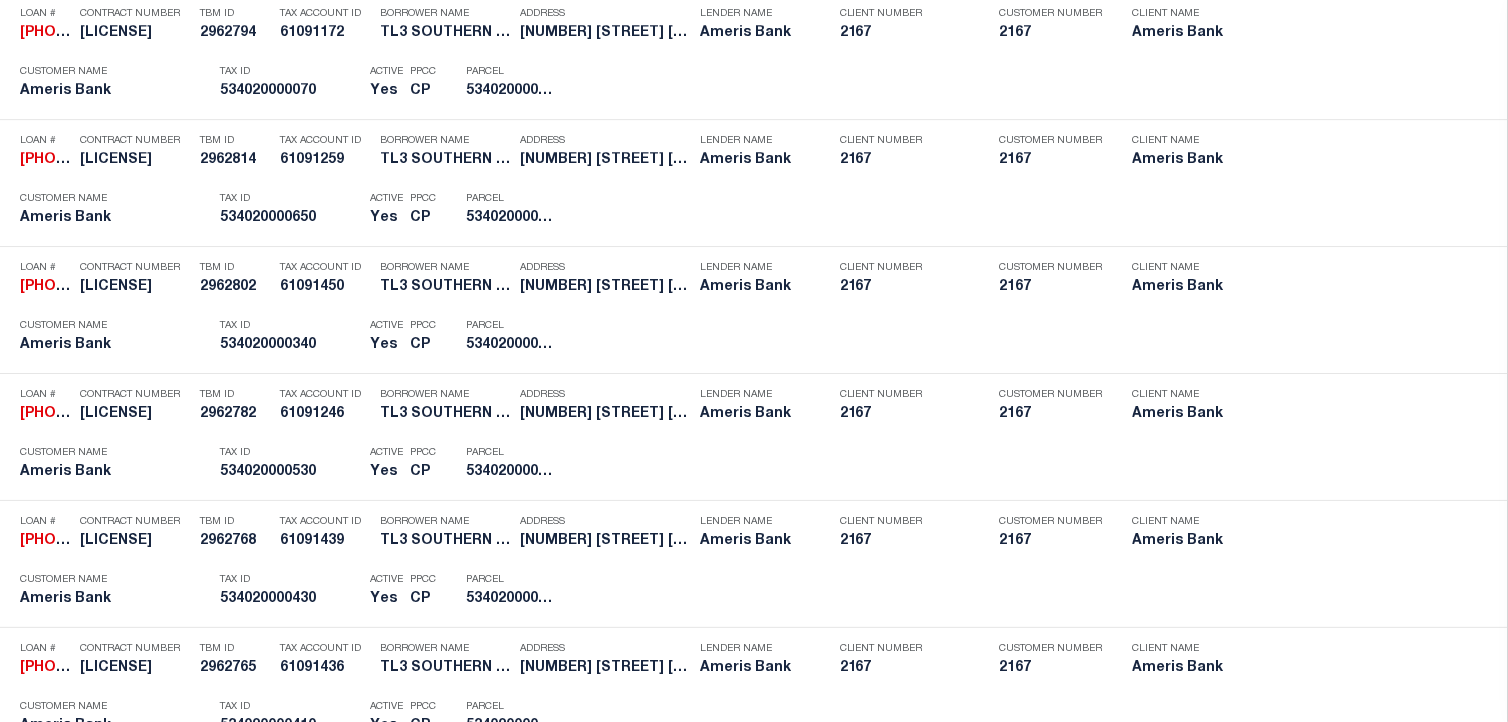 scroll, scrollTop: 1555, scrollLeft: 0, axis: vertical 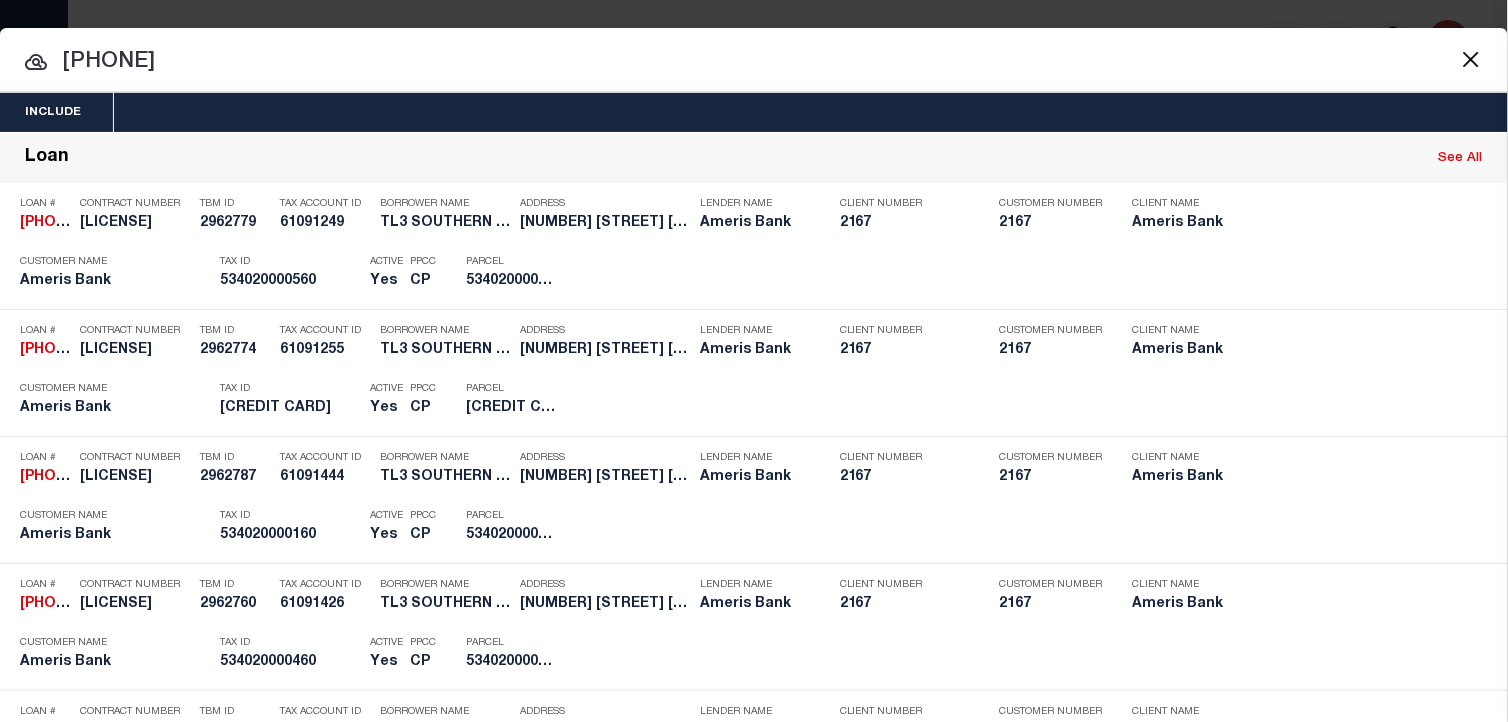 drag, startPoint x: 281, startPoint y: 66, endPoint x: 21, endPoint y: 58, distance: 260.12305 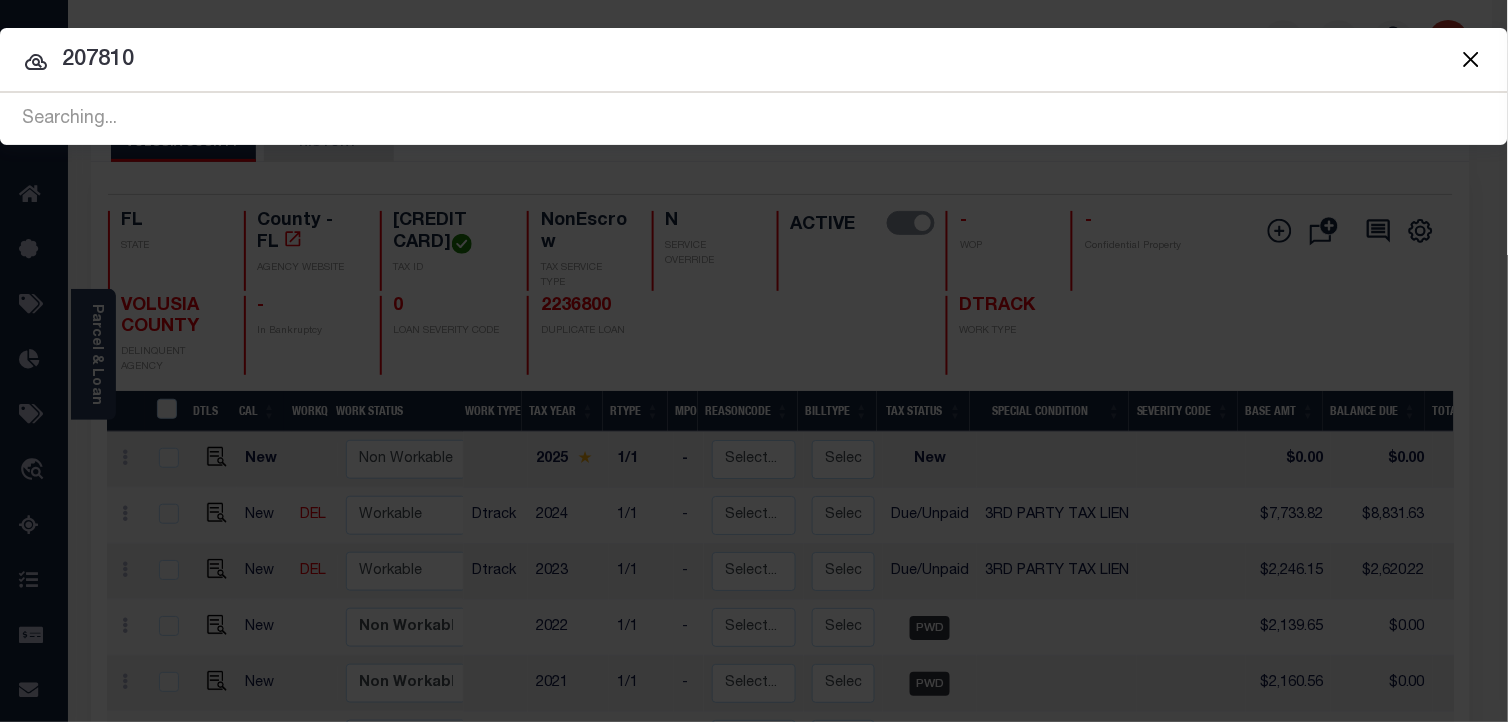type on "207810" 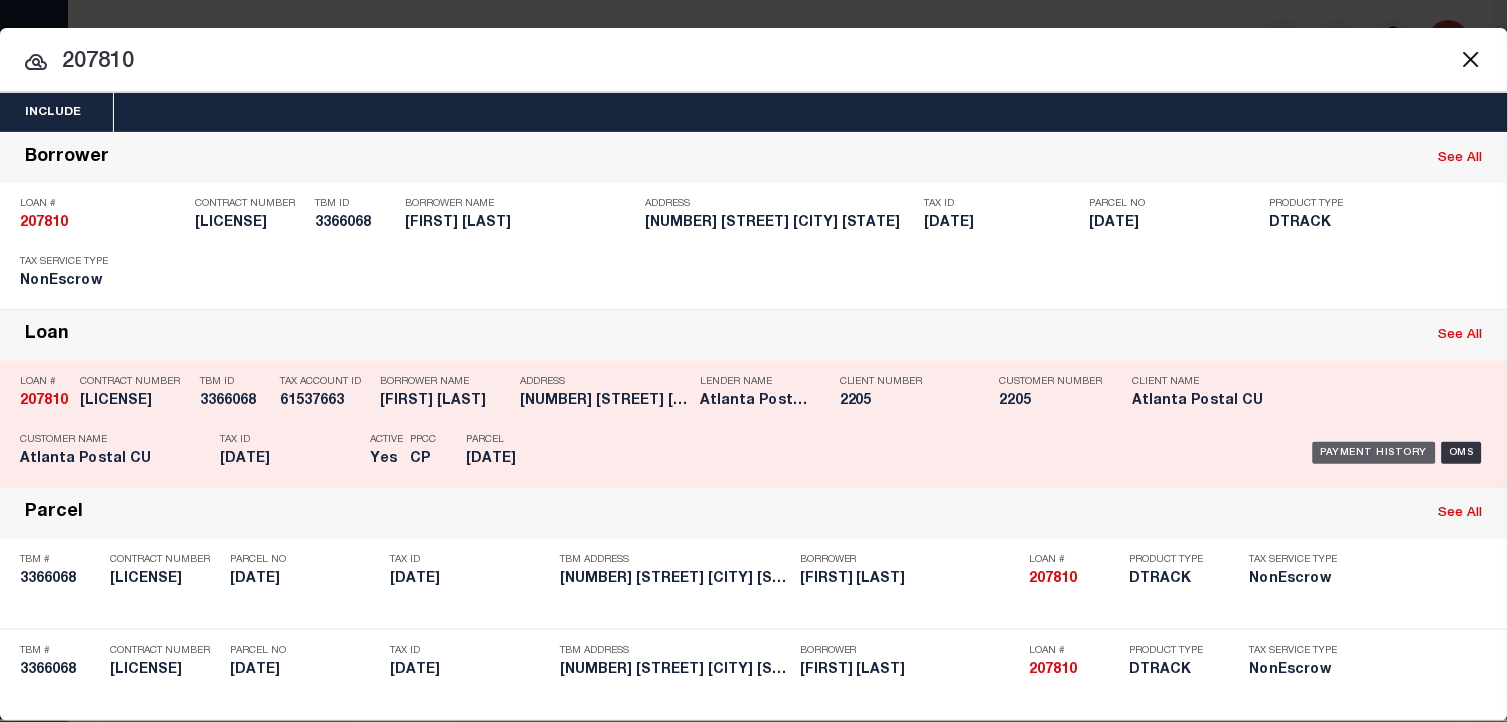 click on "Payment History" at bounding box center [1374, 453] 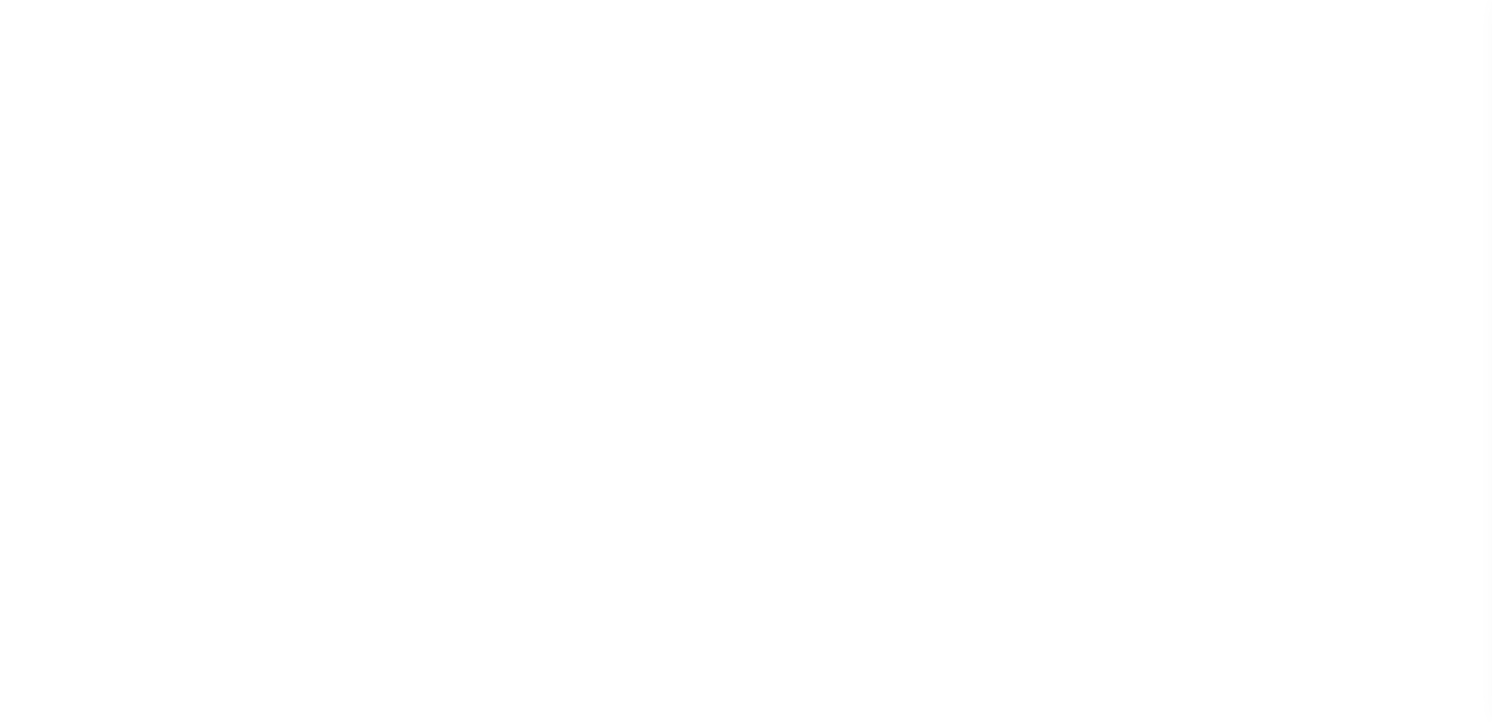 scroll, scrollTop: 0, scrollLeft: 0, axis: both 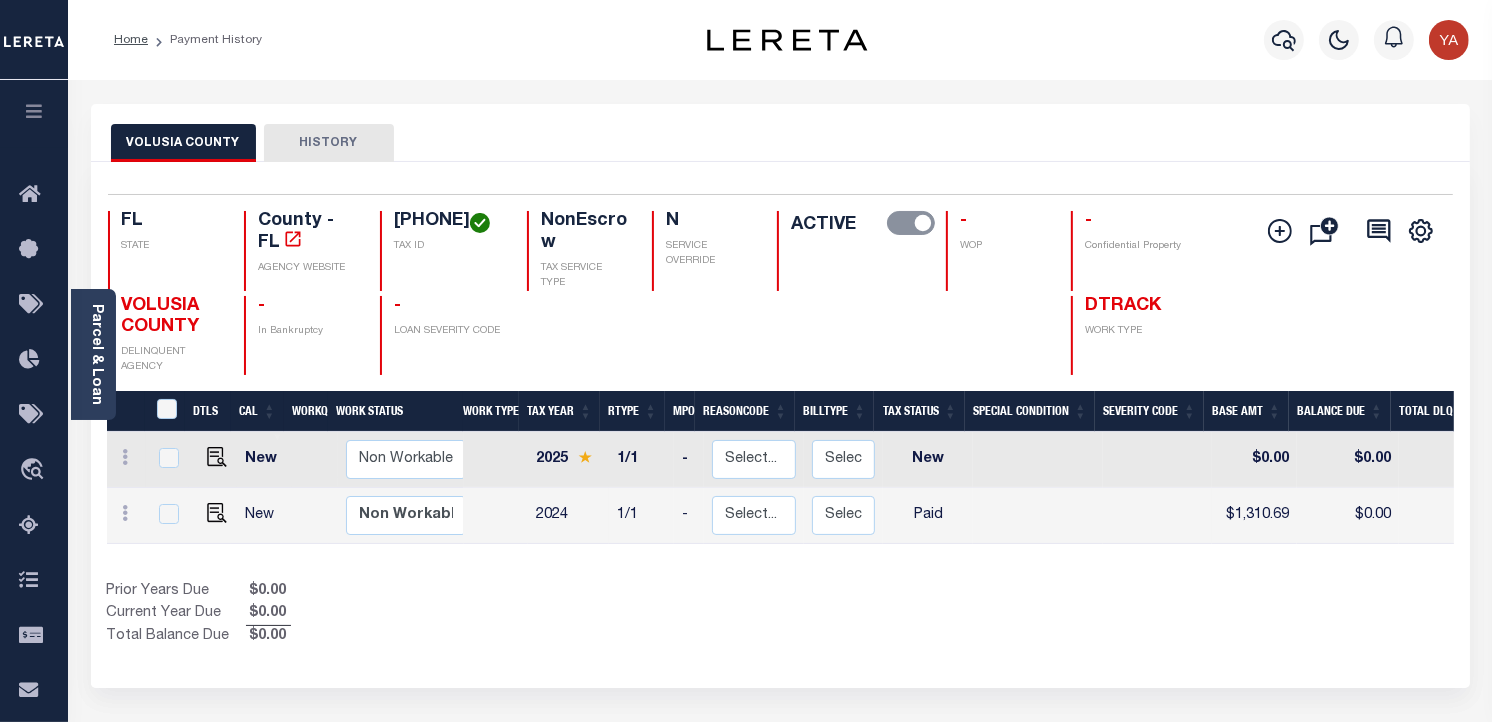 click on "[DATE_ID]" at bounding box center (448, 222) 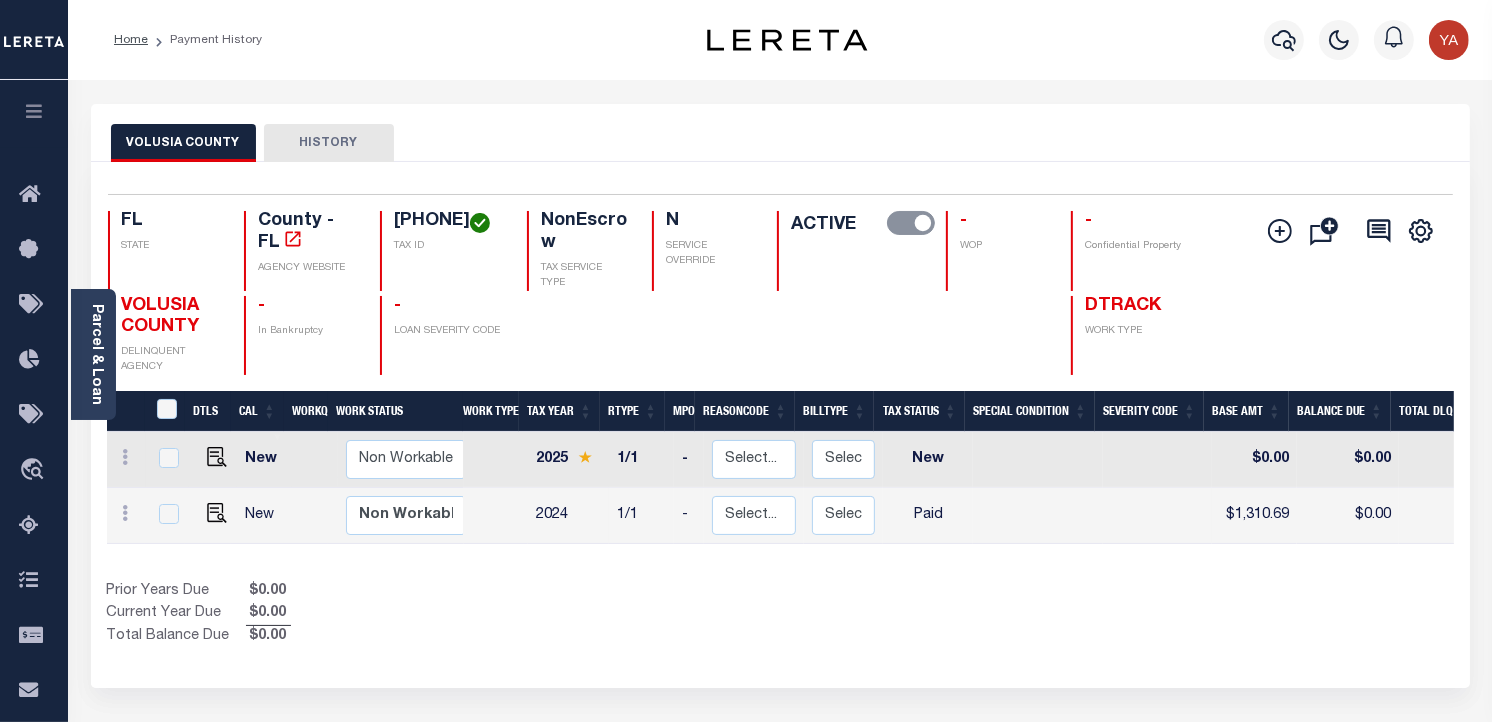 copy on "[DATE_ID]" 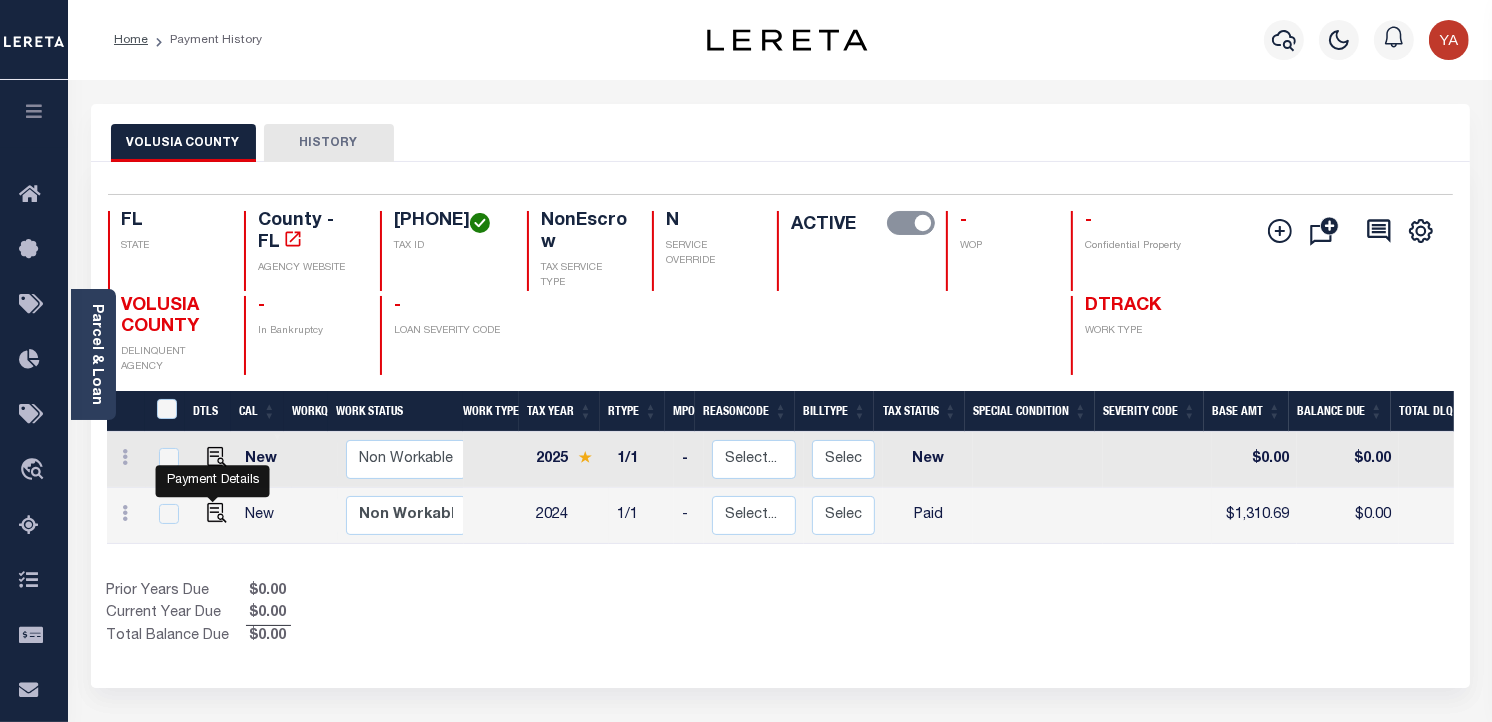 drag, startPoint x: 211, startPoint y: 517, endPoint x: 276, endPoint y: 517, distance: 65 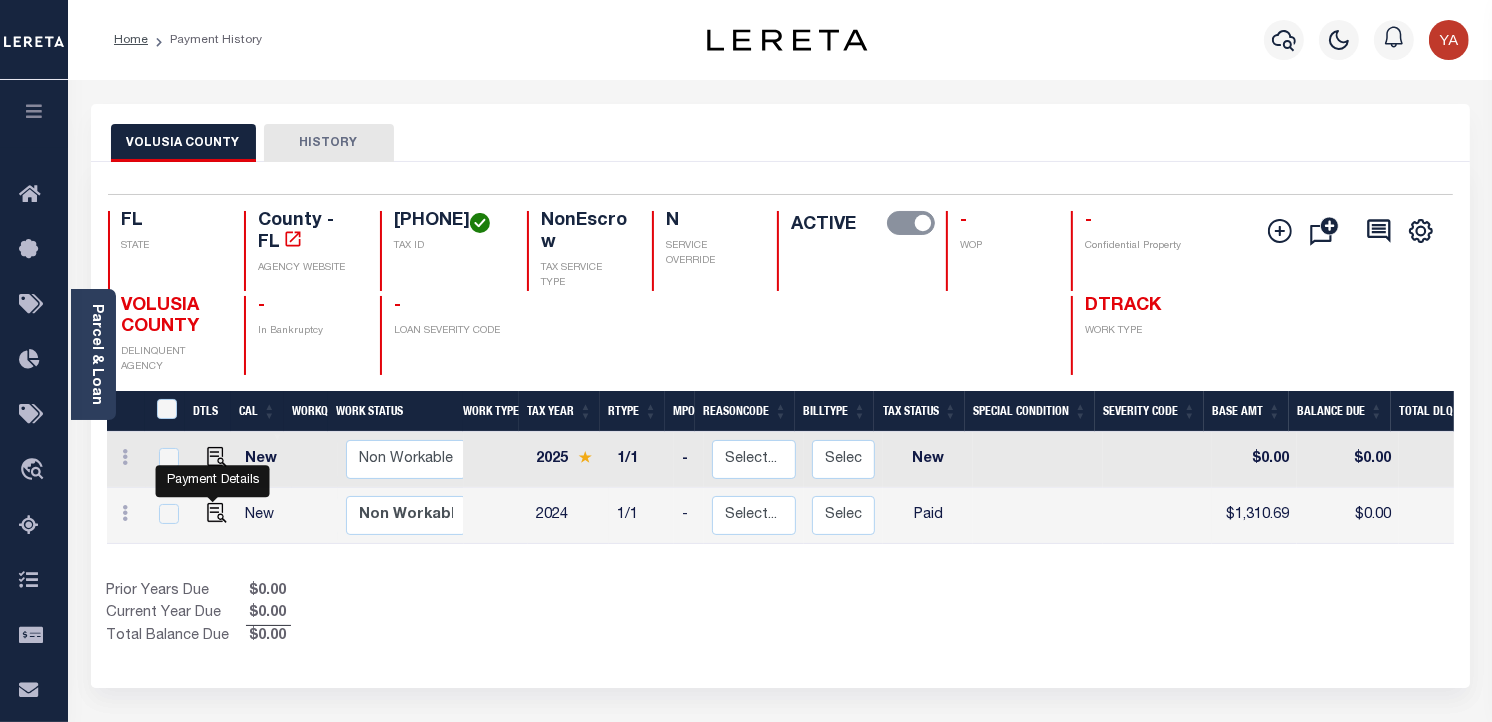 click at bounding box center (217, 513) 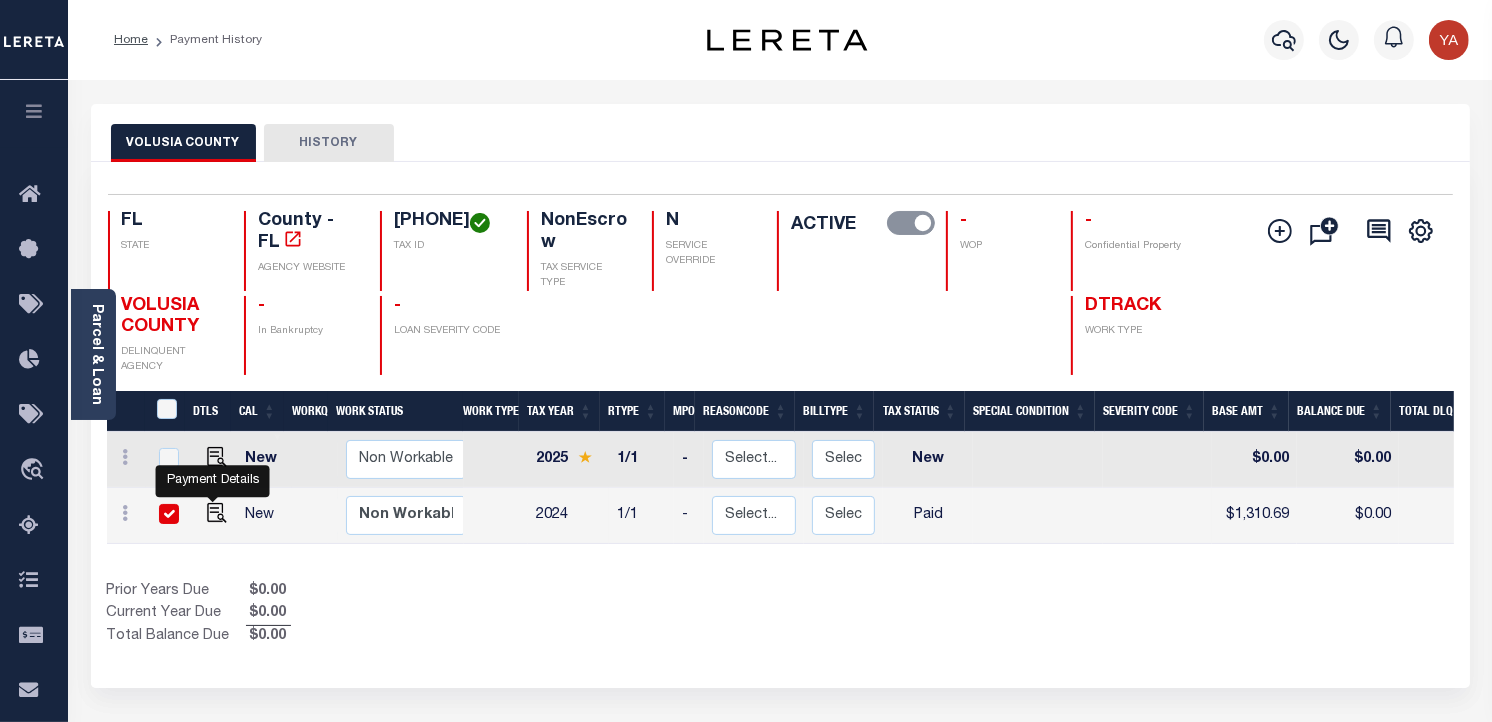 checkbox on "true" 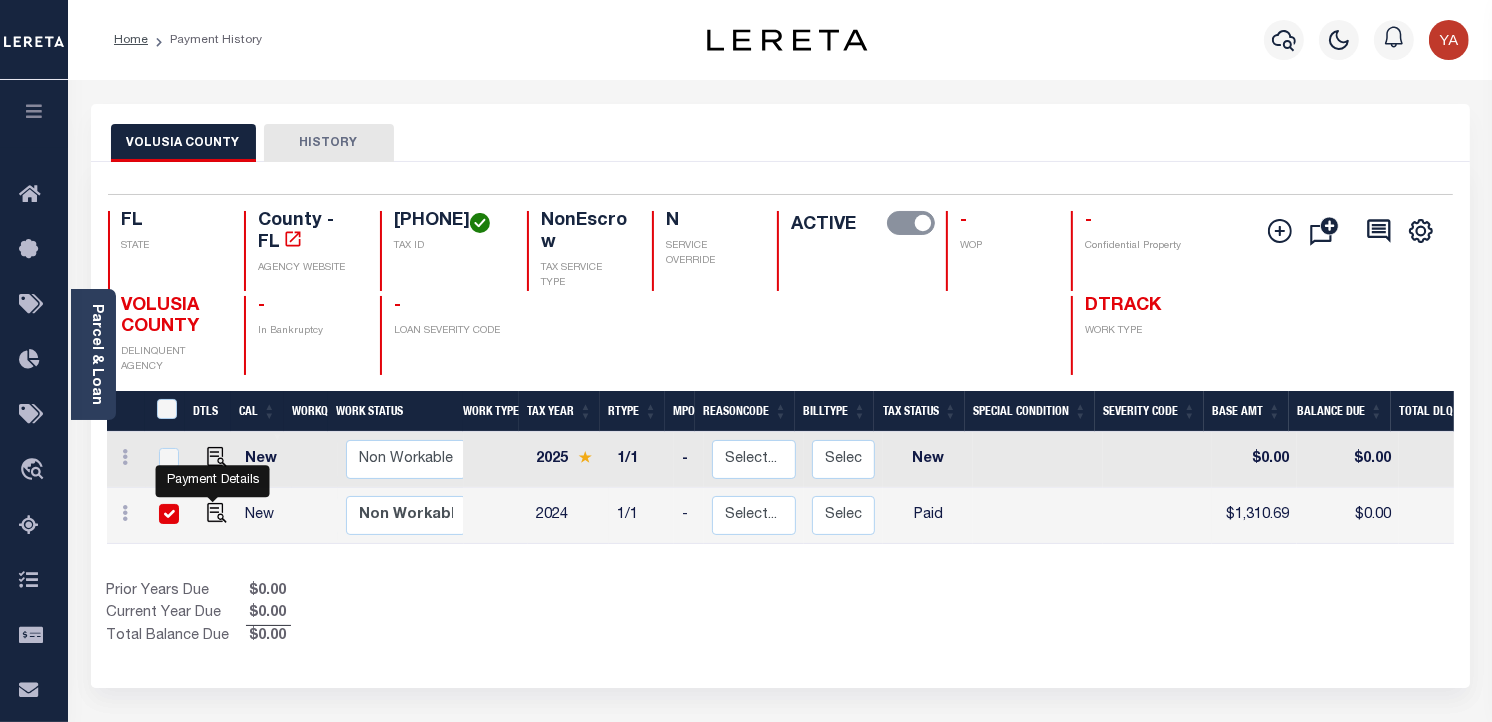 checkbox on "true" 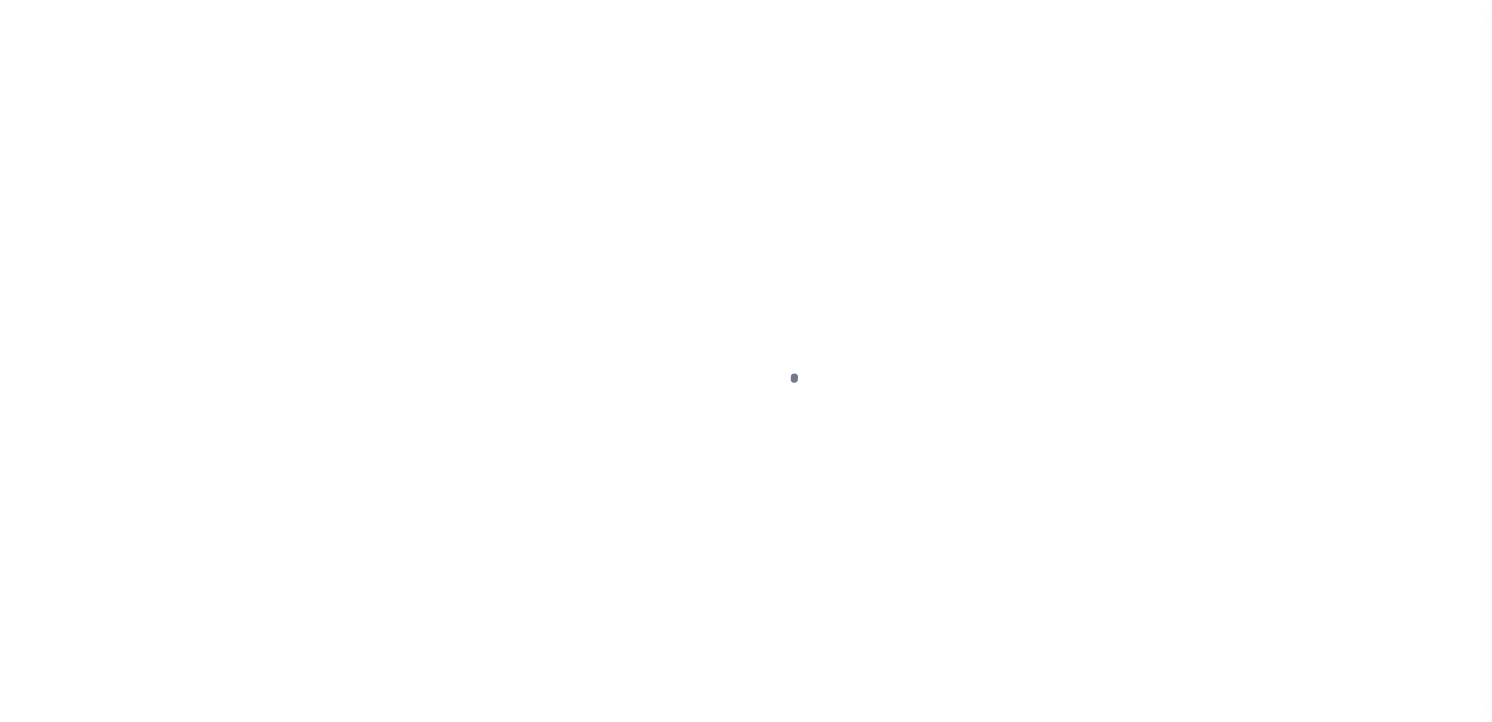 scroll, scrollTop: 0, scrollLeft: 0, axis: both 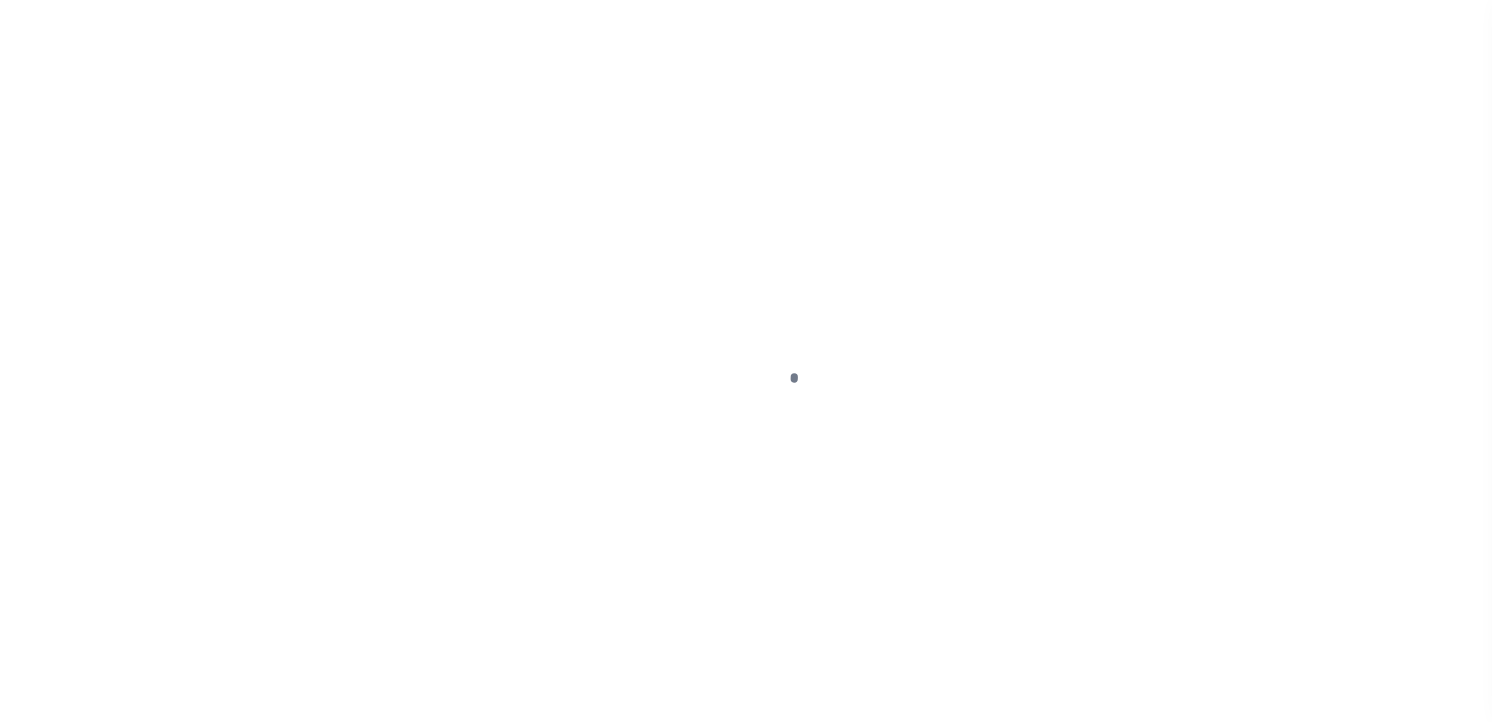 checkbox on "false" 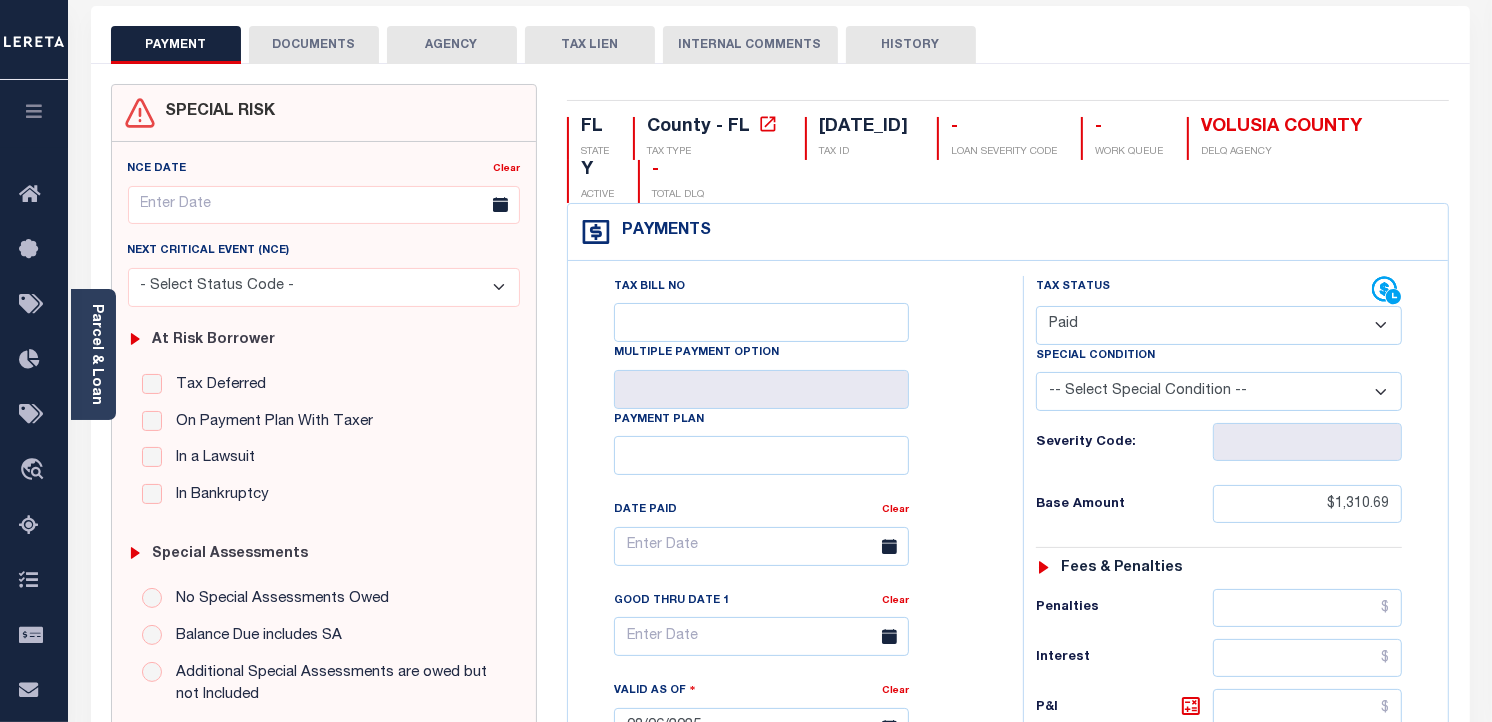 scroll, scrollTop: 0, scrollLeft: 0, axis: both 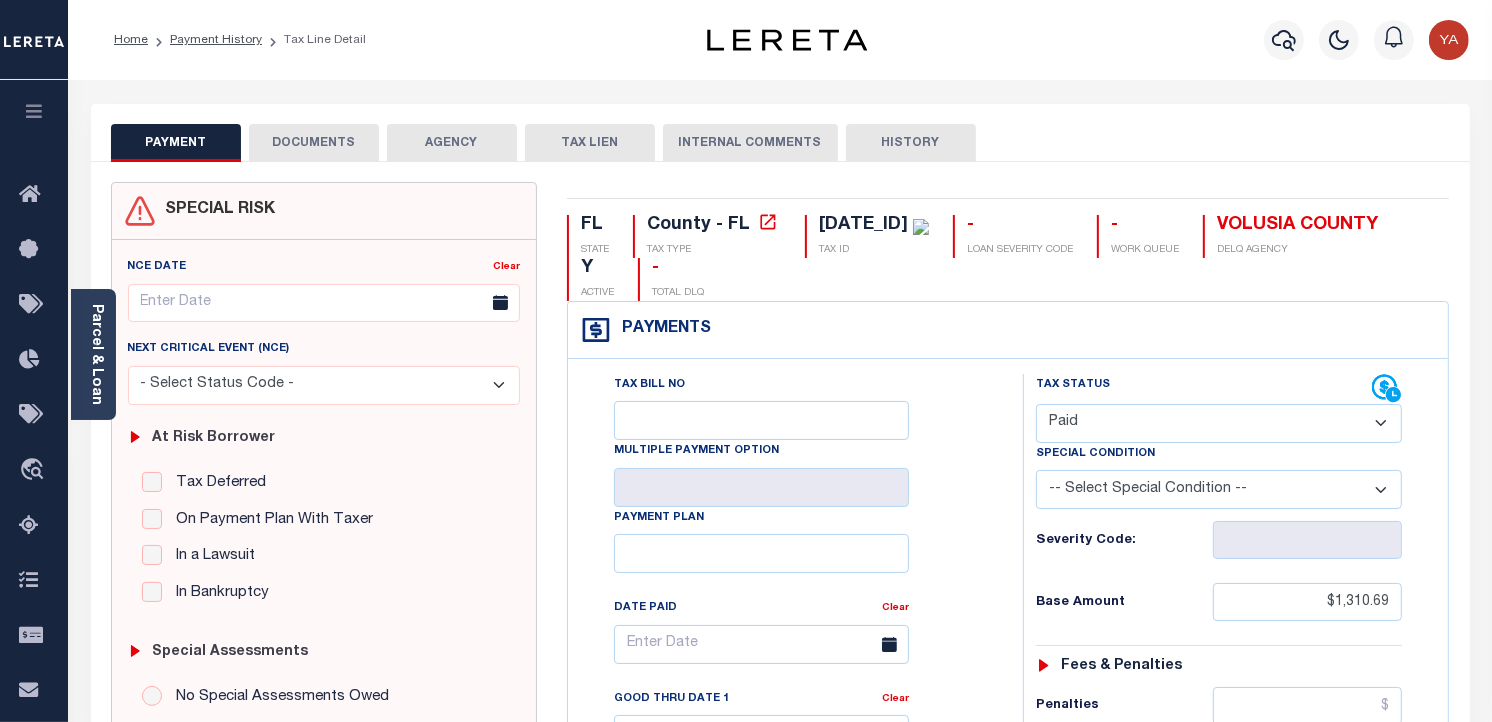 click on "DOCUMENTS" at bounding box center (314, 143) 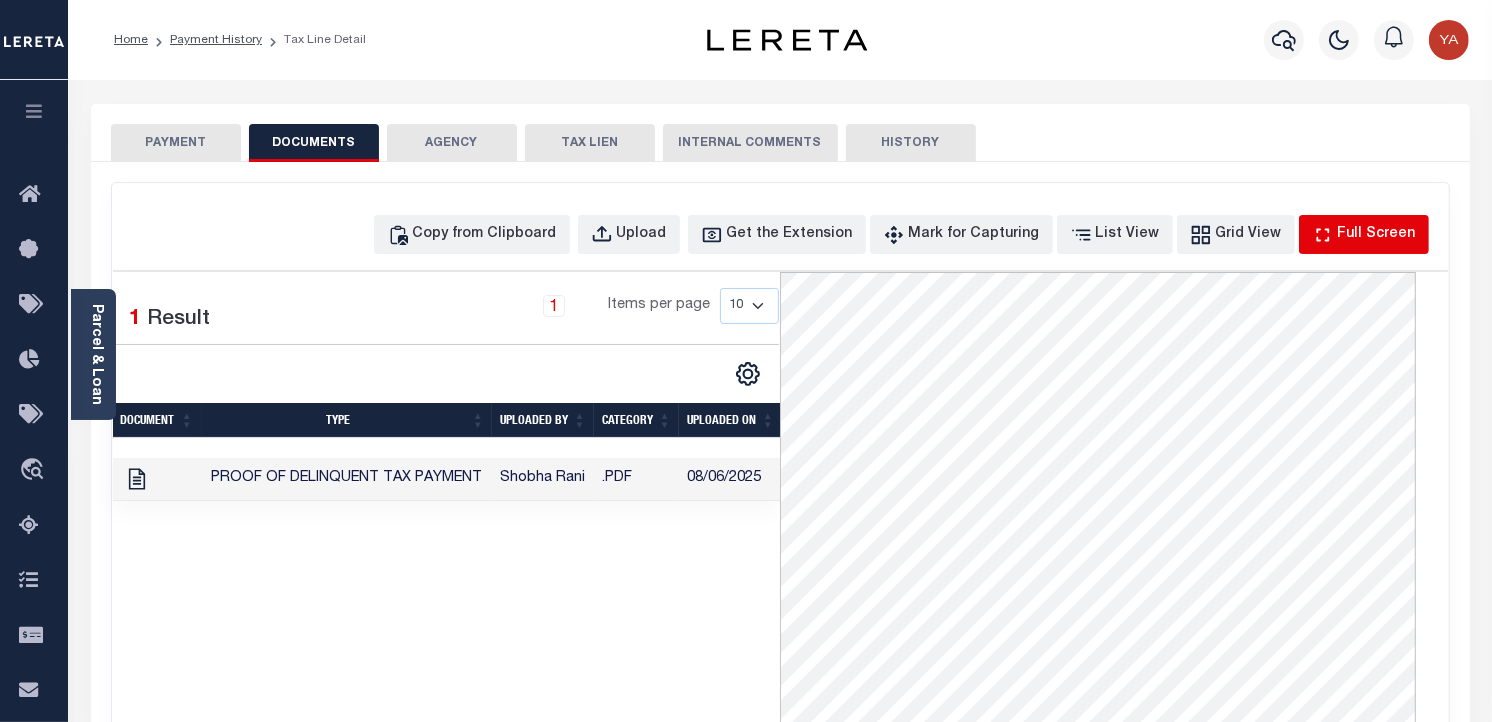 click on "Full Screen" at bounding box center [1377, 235] 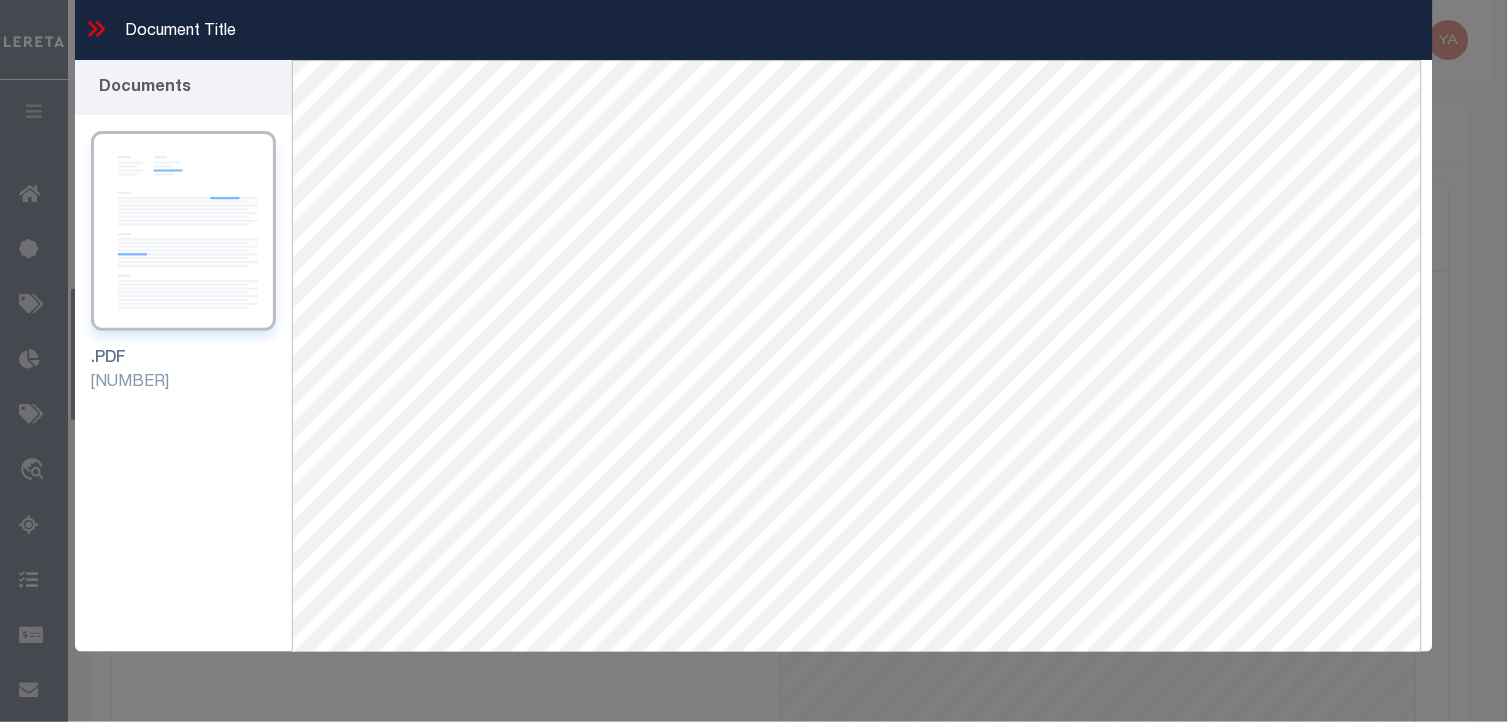 click 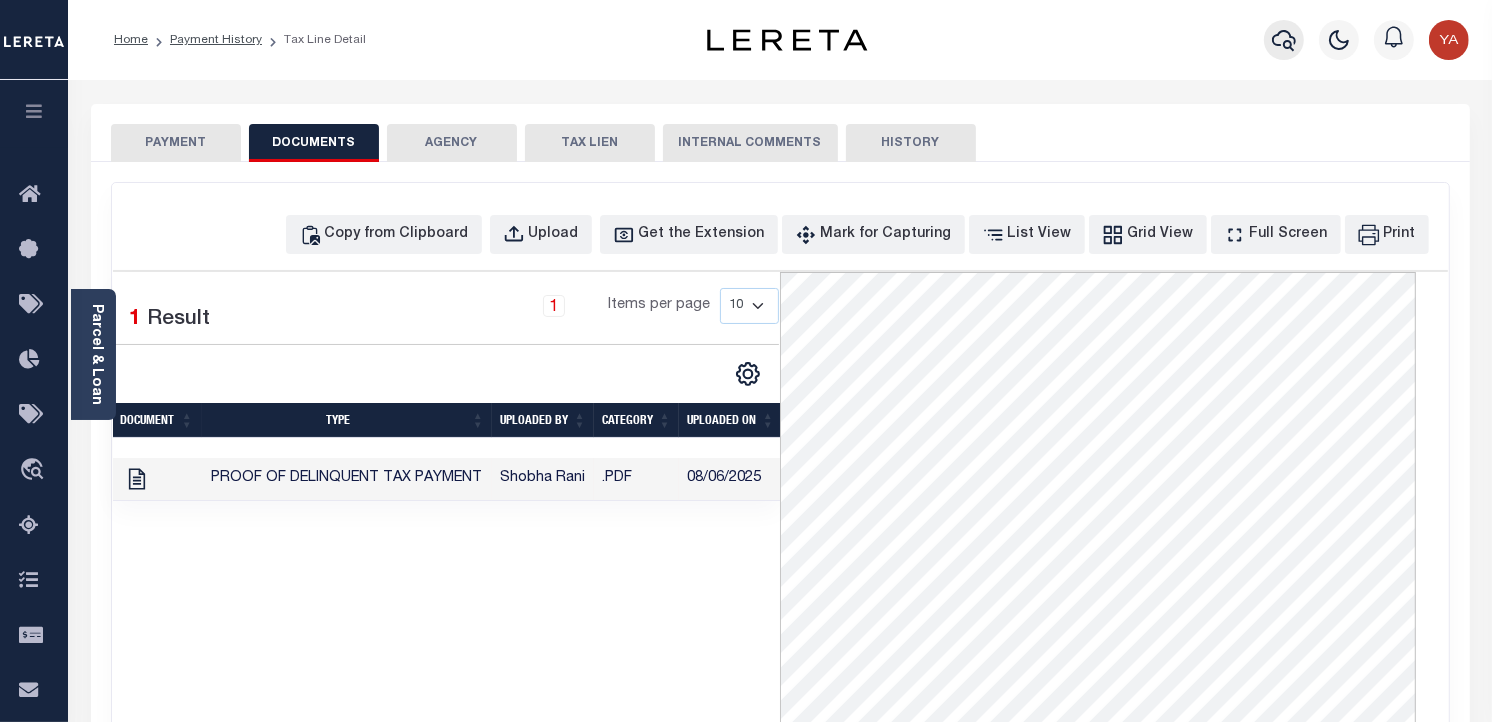 click 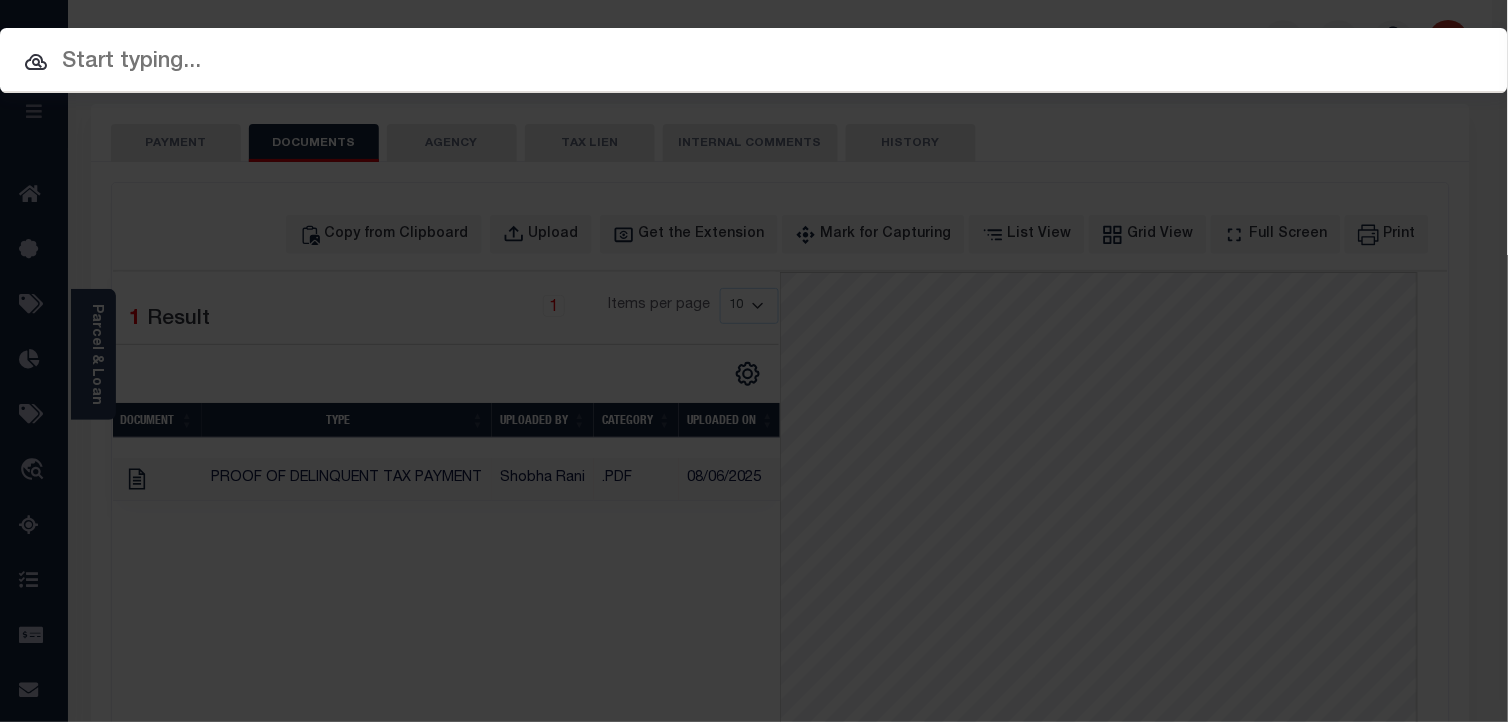 click on "Include
Loans
TBM
Customers
Borrowers
Payments (Lender Non-Disb)
Payments (Lender Disb)
Payee Payment Batches
Refunds
Lenders
Properties/Parcels
Letters
Payees" at bounding box center (754, 60) 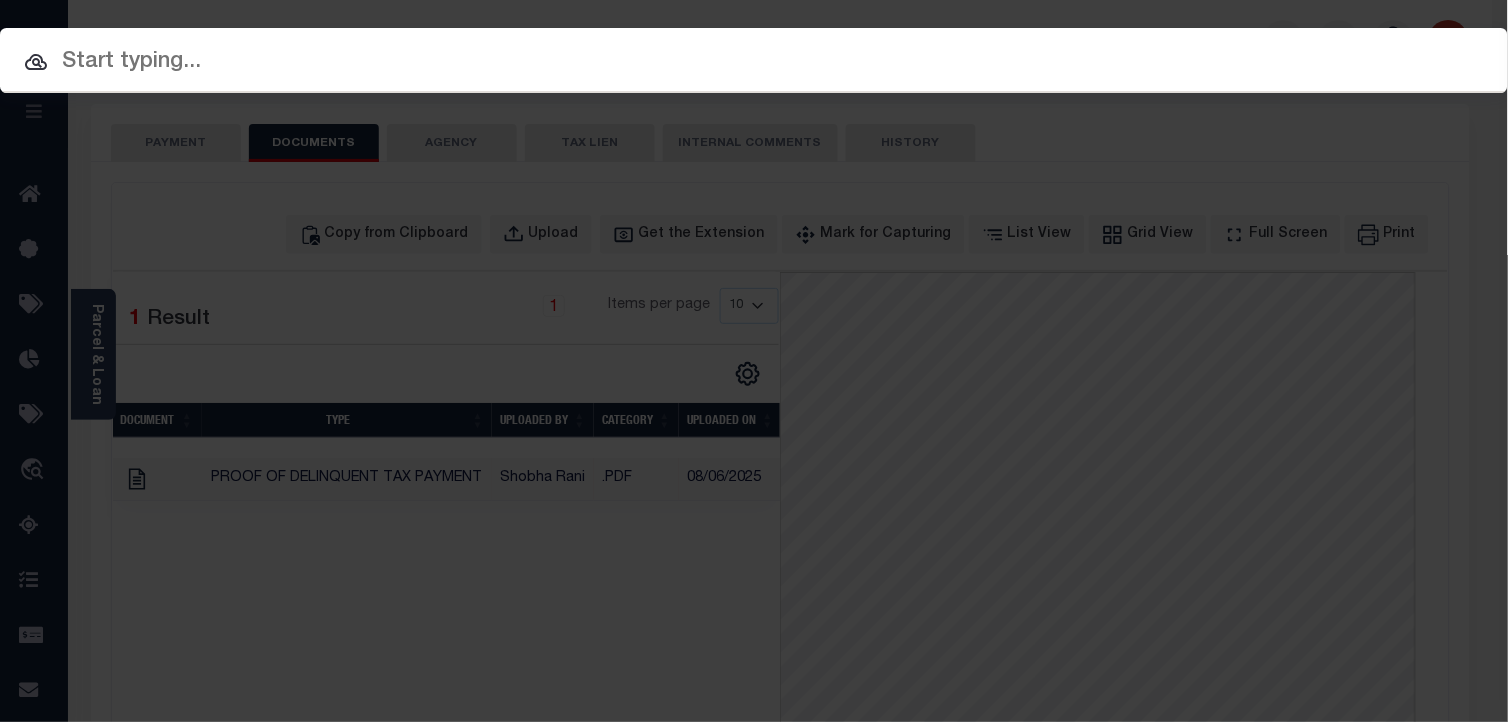 paste on "07688000777-00101" 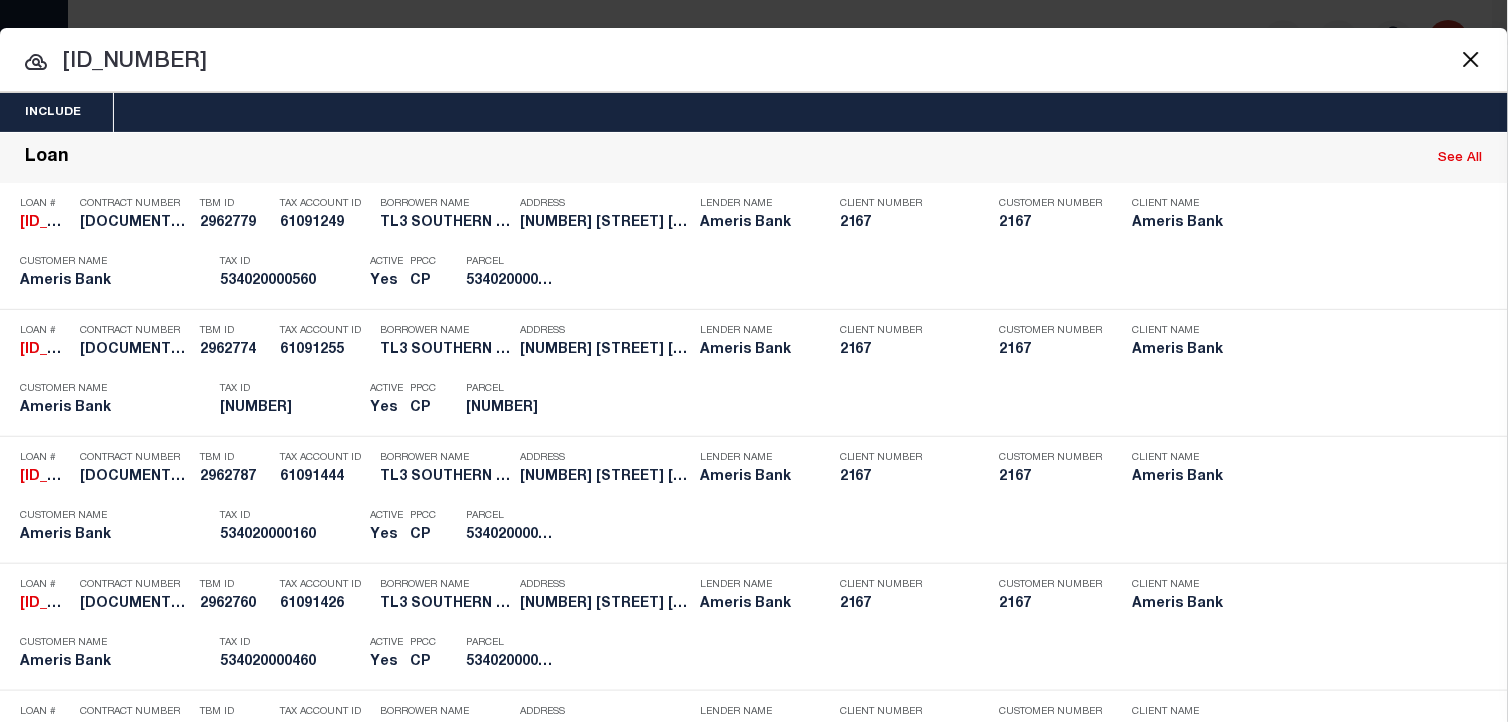 drag, startPoint x: 312, startPoint y: 66, endPoint x: 0, endPoint y: 64, distance: 312.0064 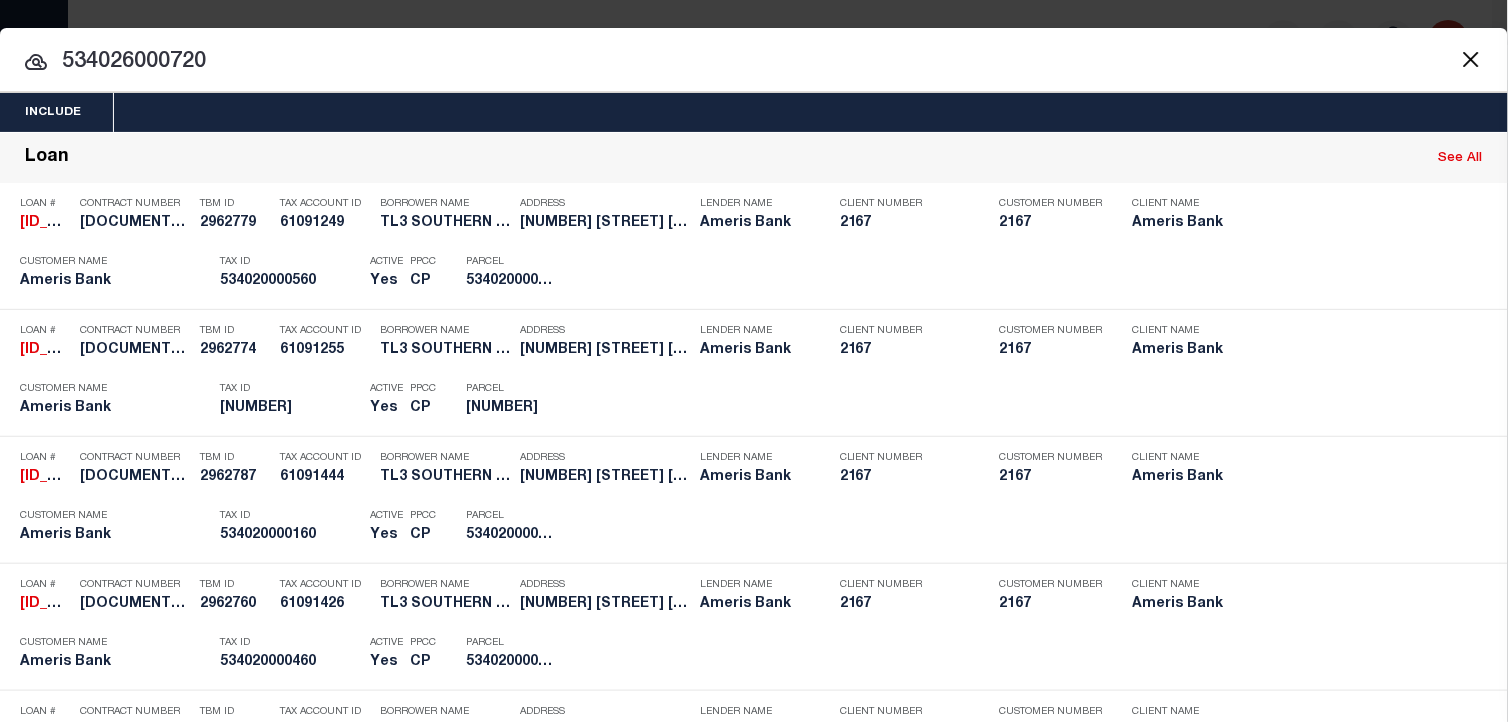 type on "534026000720" 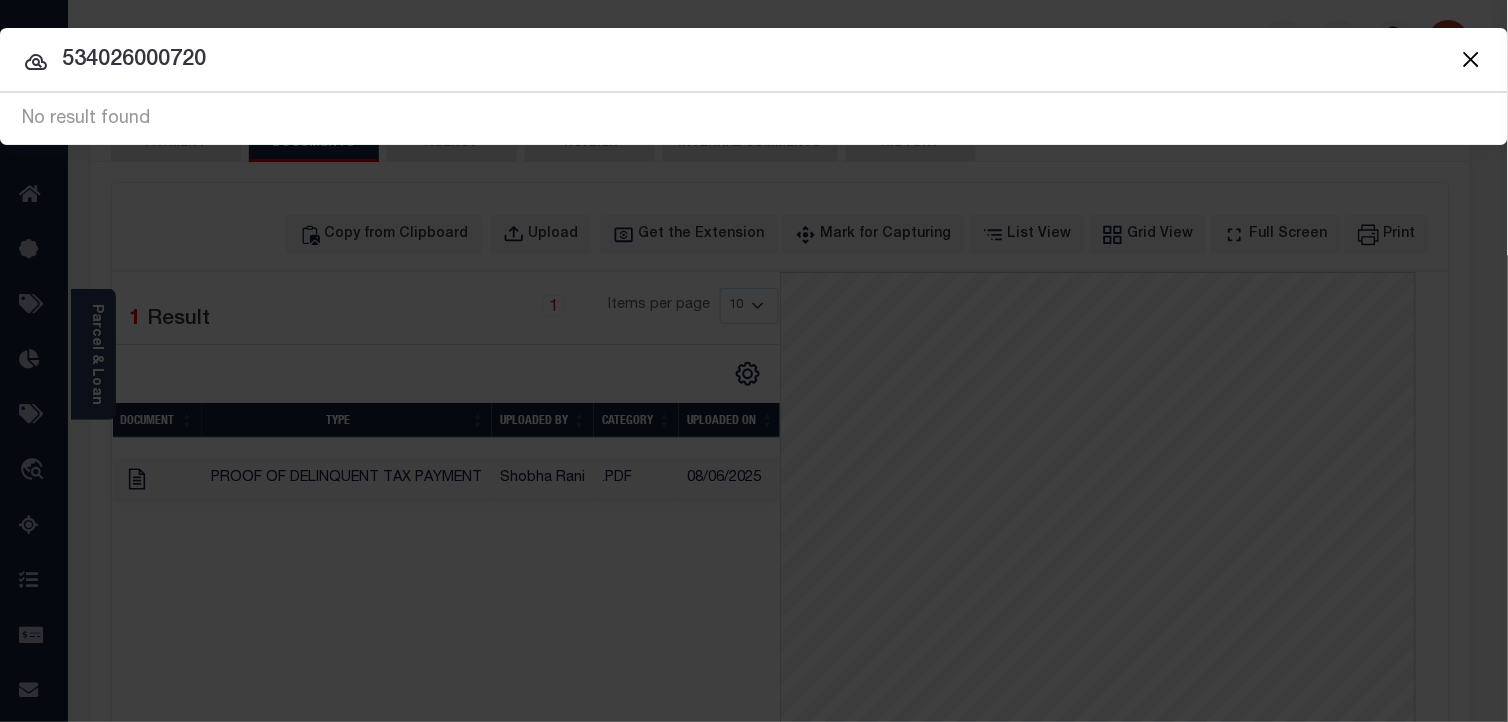 click at bounding box center (1471, 59) 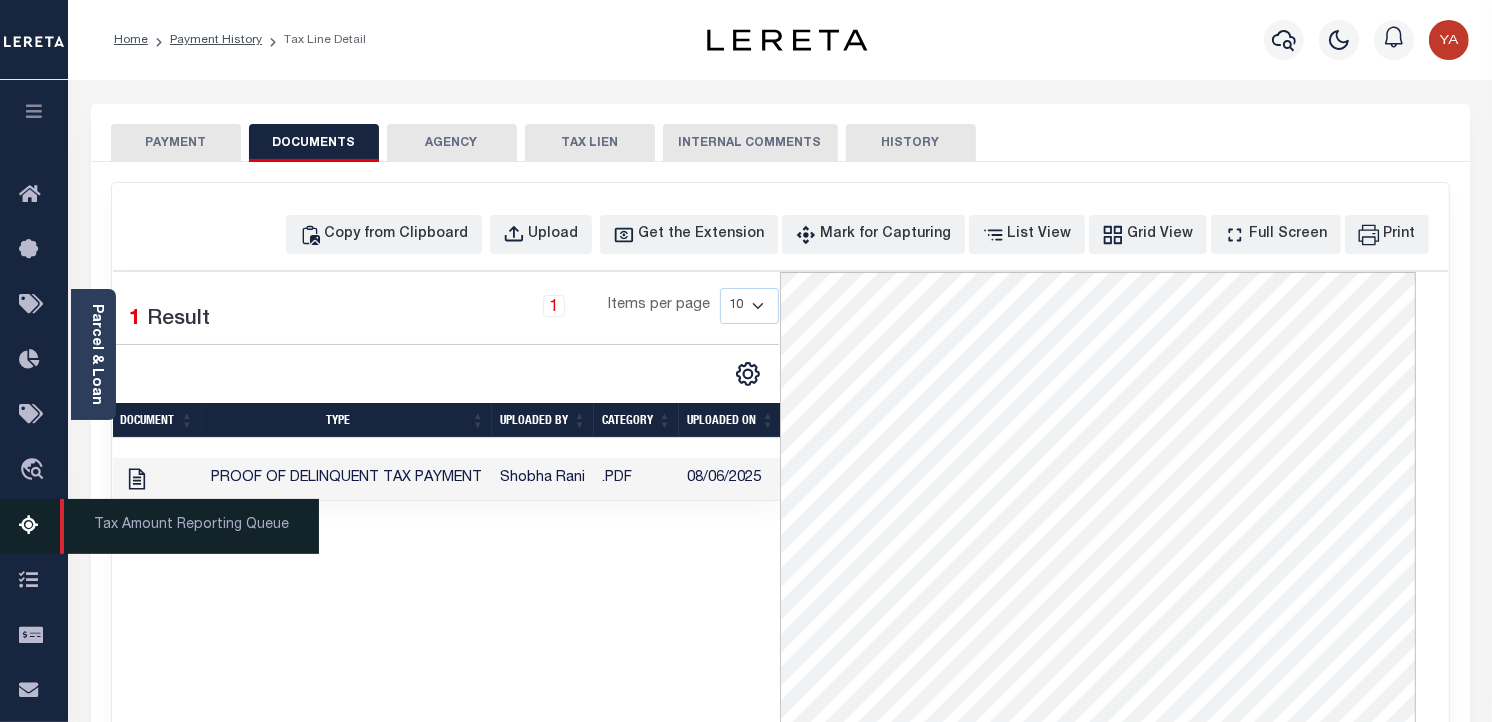 click at bounding box center [35, 526] 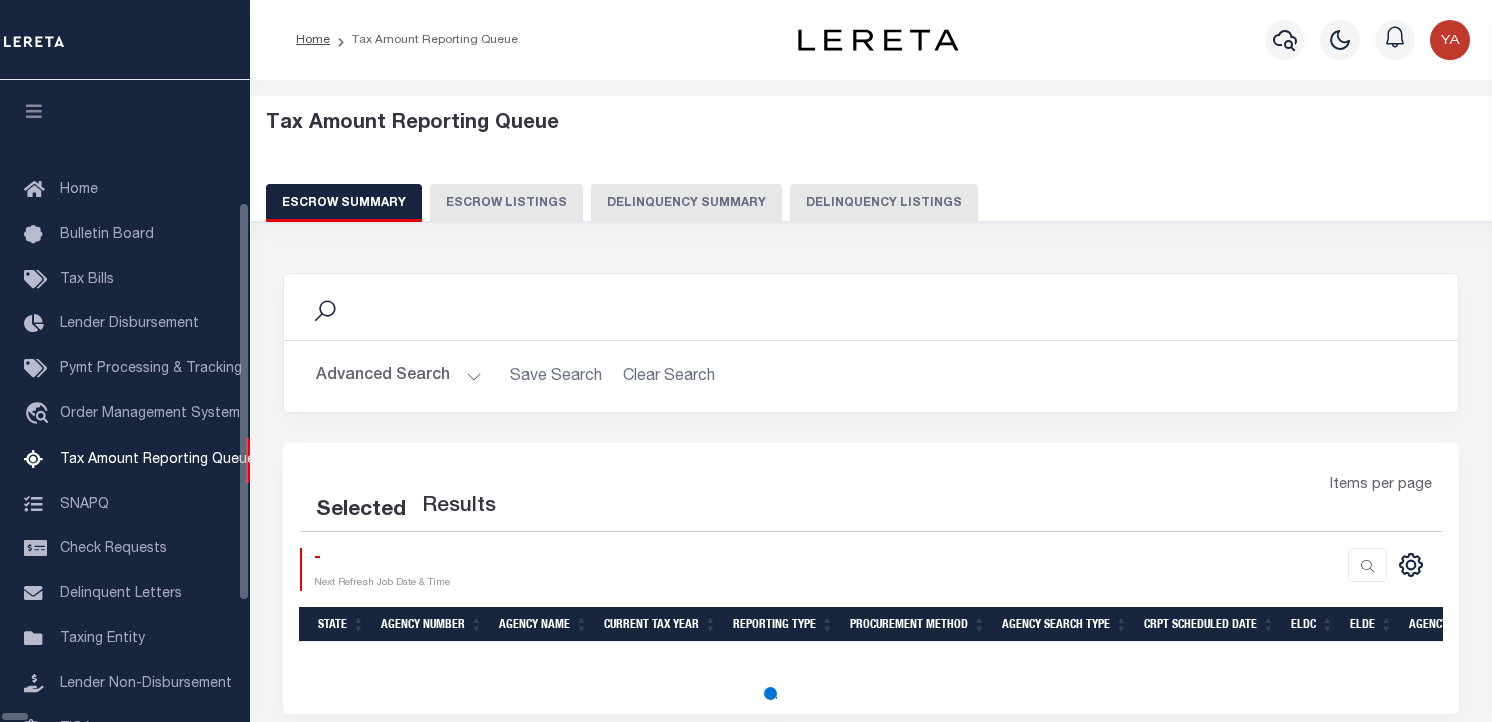 scroll, scrollTop: 0, scrollLeft: 0, axis: both 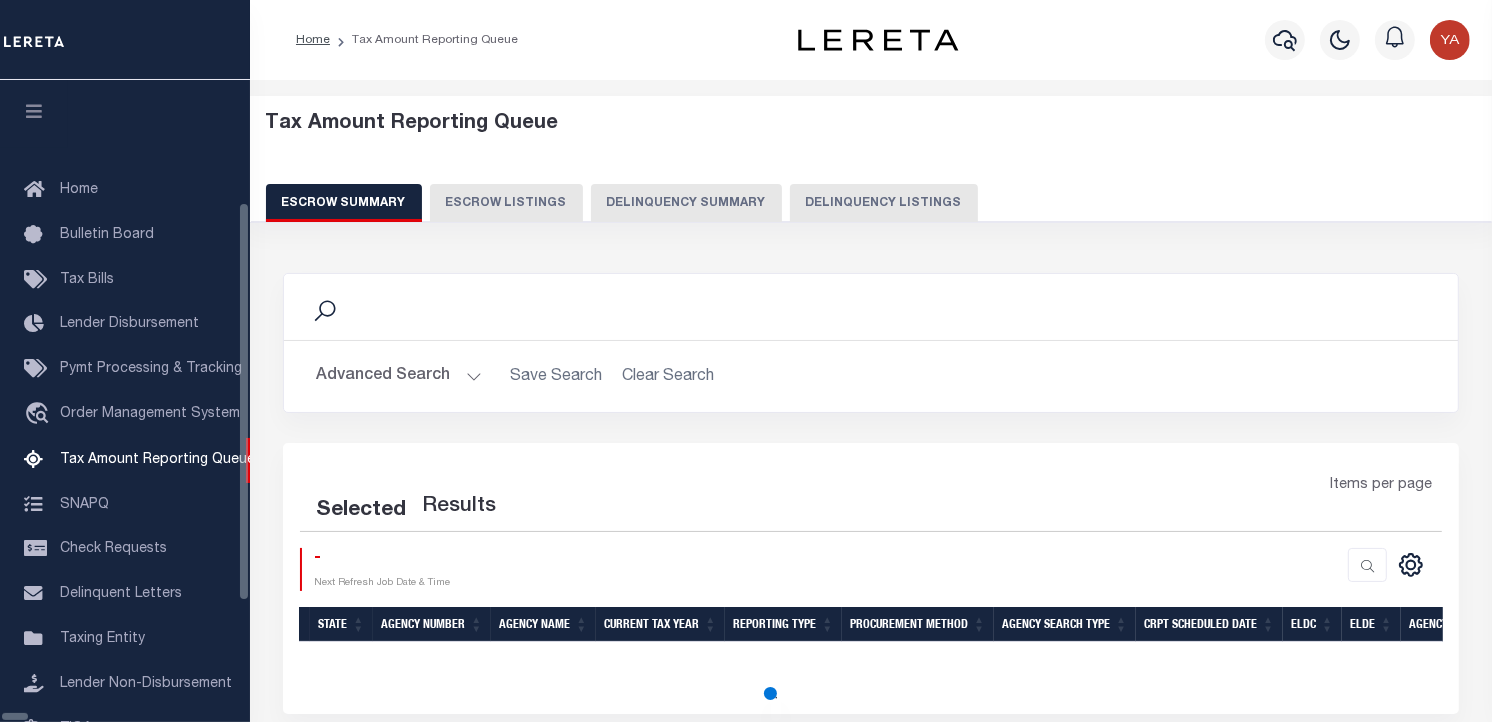 click on "Delinquency Summary" at bounding box center [686, 203] 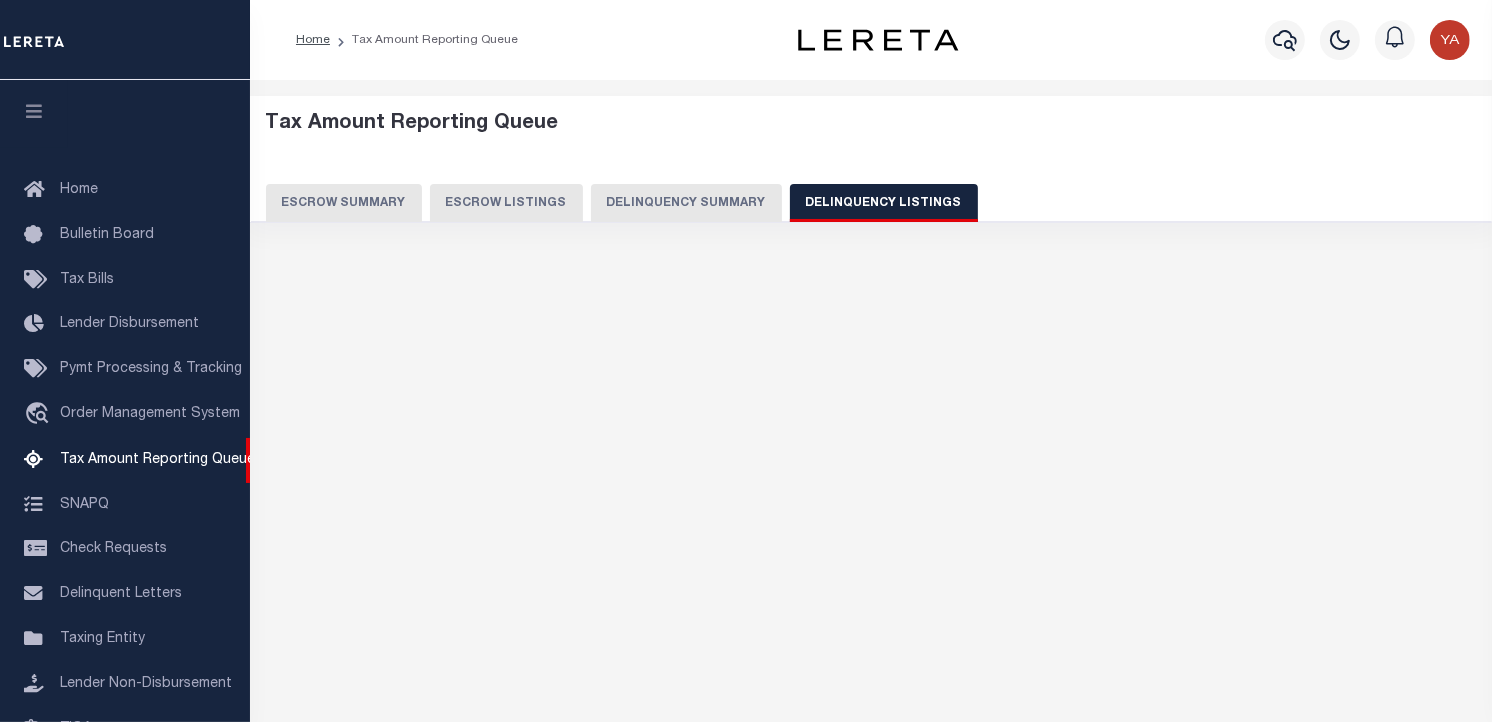 select on "100" 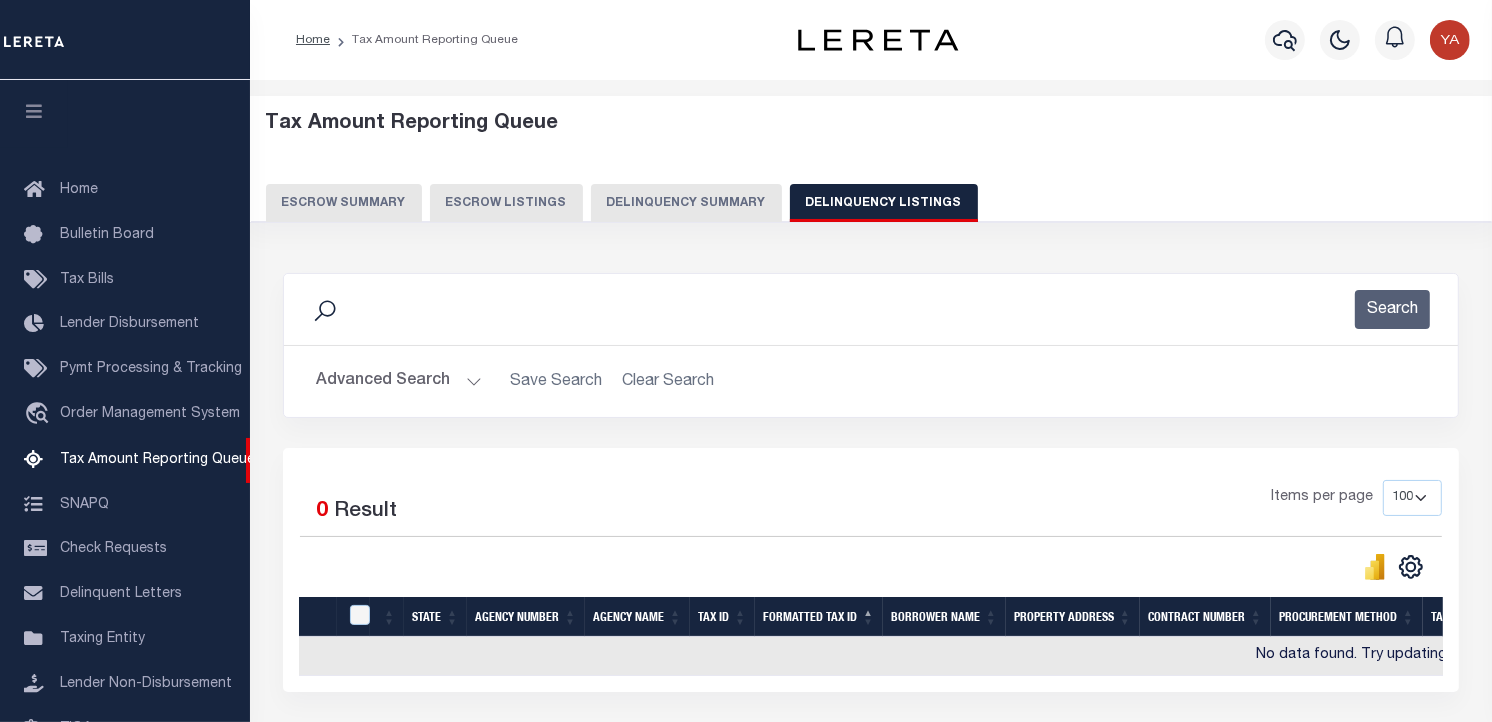 scroll, scrollTop: 198, scrollLeft: 0, axis: vertical 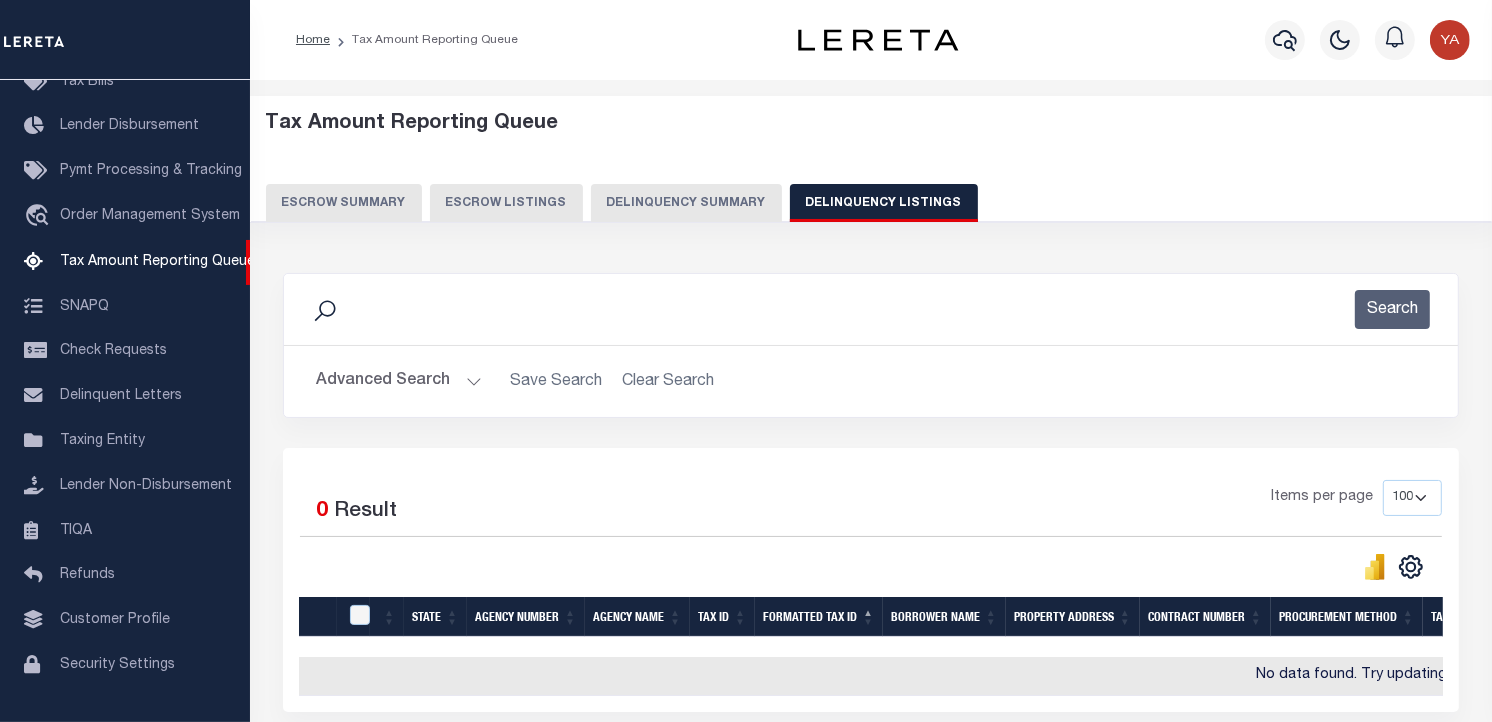 click on "Advanced Search" at bounding box center (399, 381) 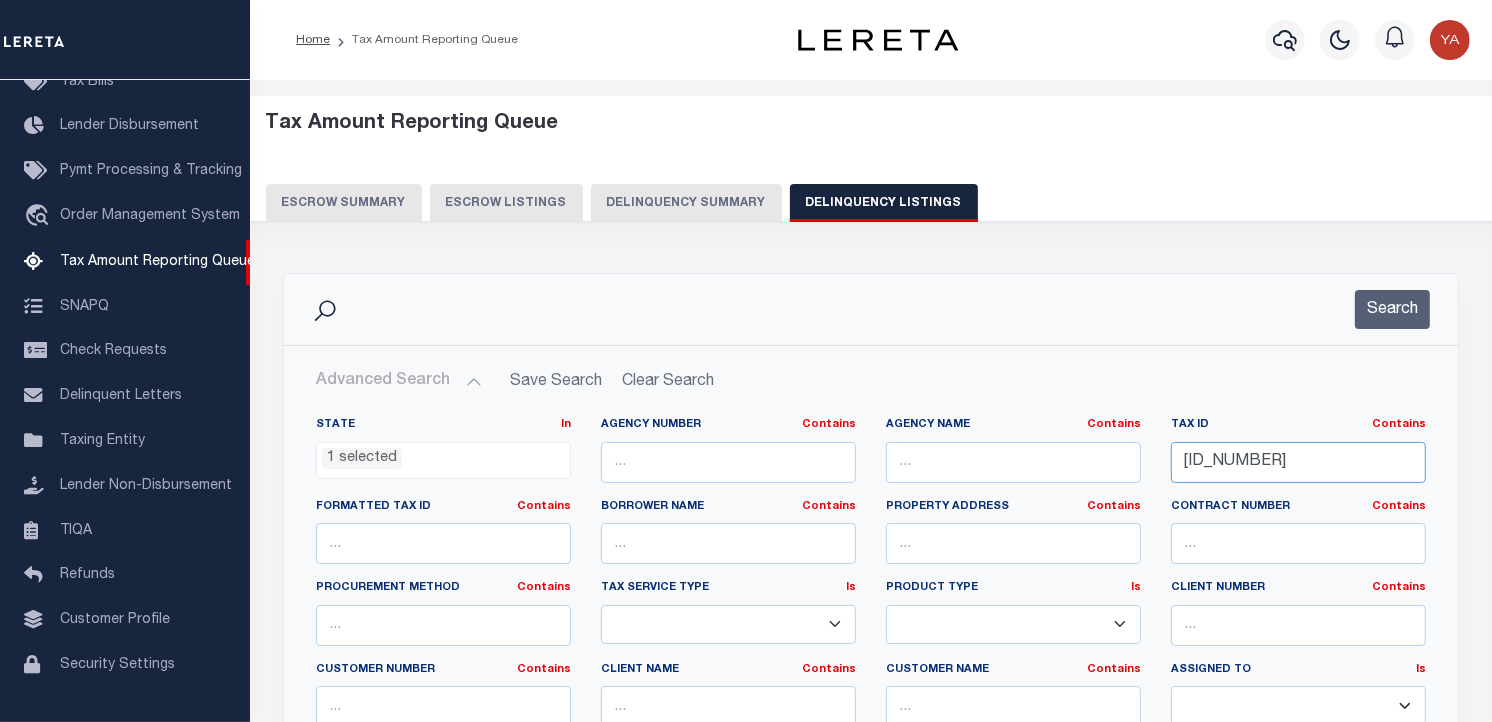 drag, startPoint x: 1373, startPoint y: 455, endPoint x: 1067, endPoint y: 461, distance: 306.0588 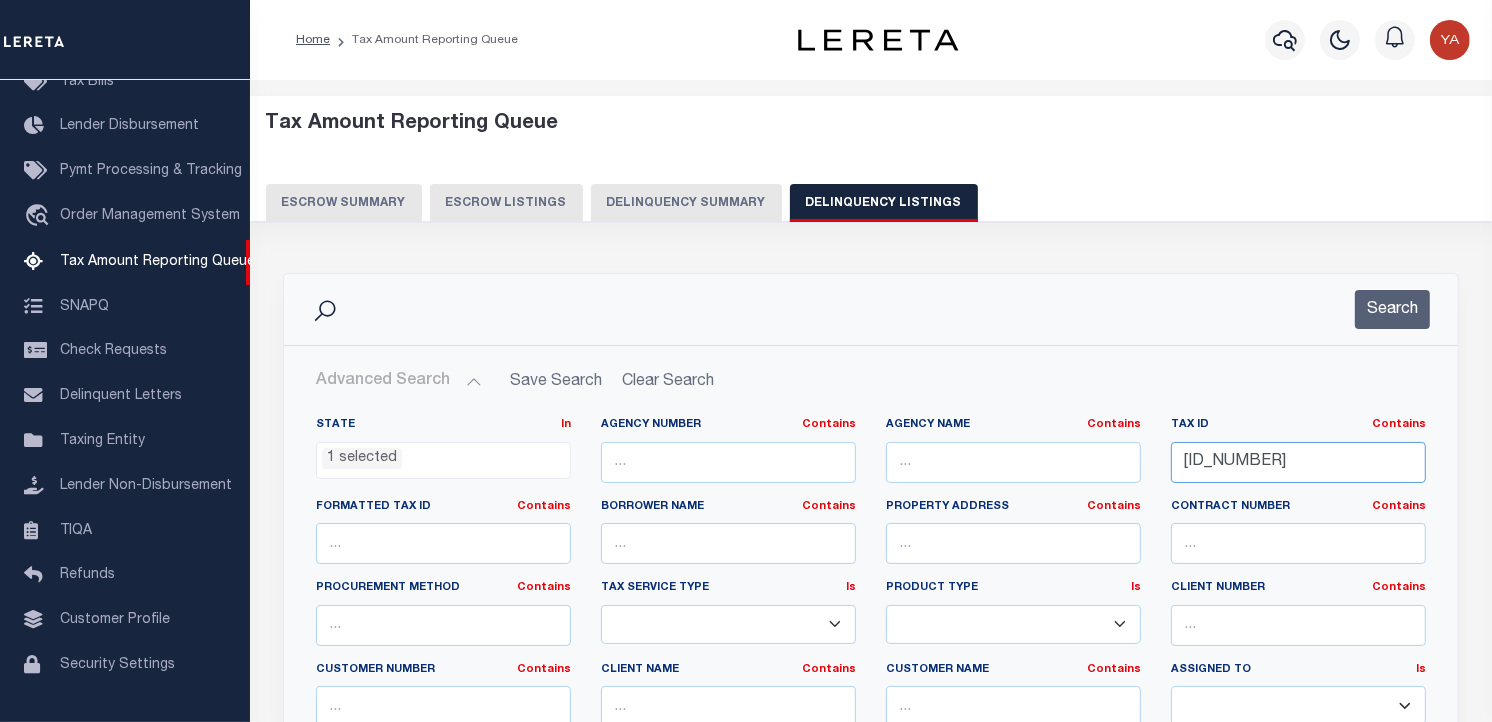 click on "State
In
In
AK AL AR AZ CA CO CT DC DE FL GA GU HI IA ID IL IN KS KY LA MA MD ME MI MN MO MS MT NC ND NE NH NJ NM NV NY OH OK OR PA PR RI SC SD TN TX UT VA VI VT WA WI WV WY 1 selected
Agency Number
Contains
Contains" at bounding box center [871, 621] 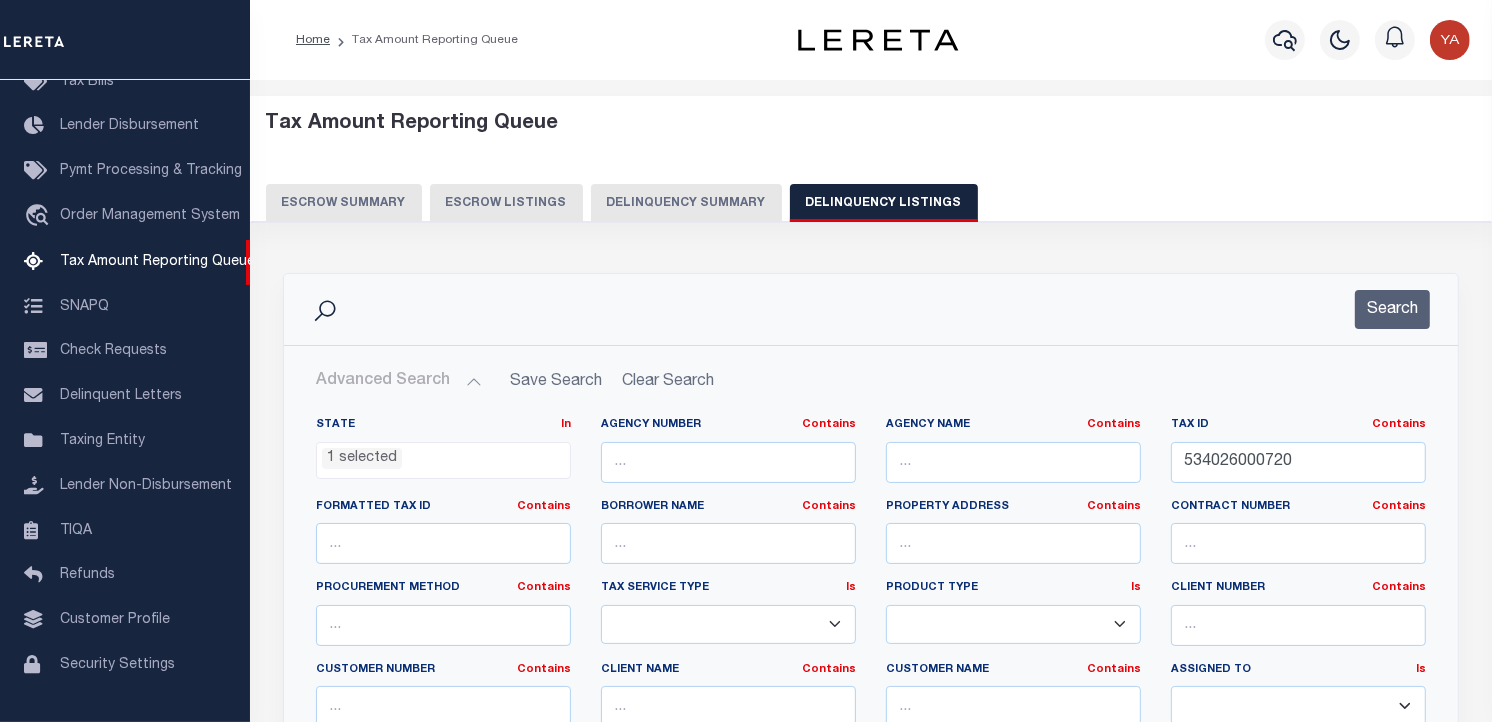 click on "1 selected" at bounding box center [443, 461] 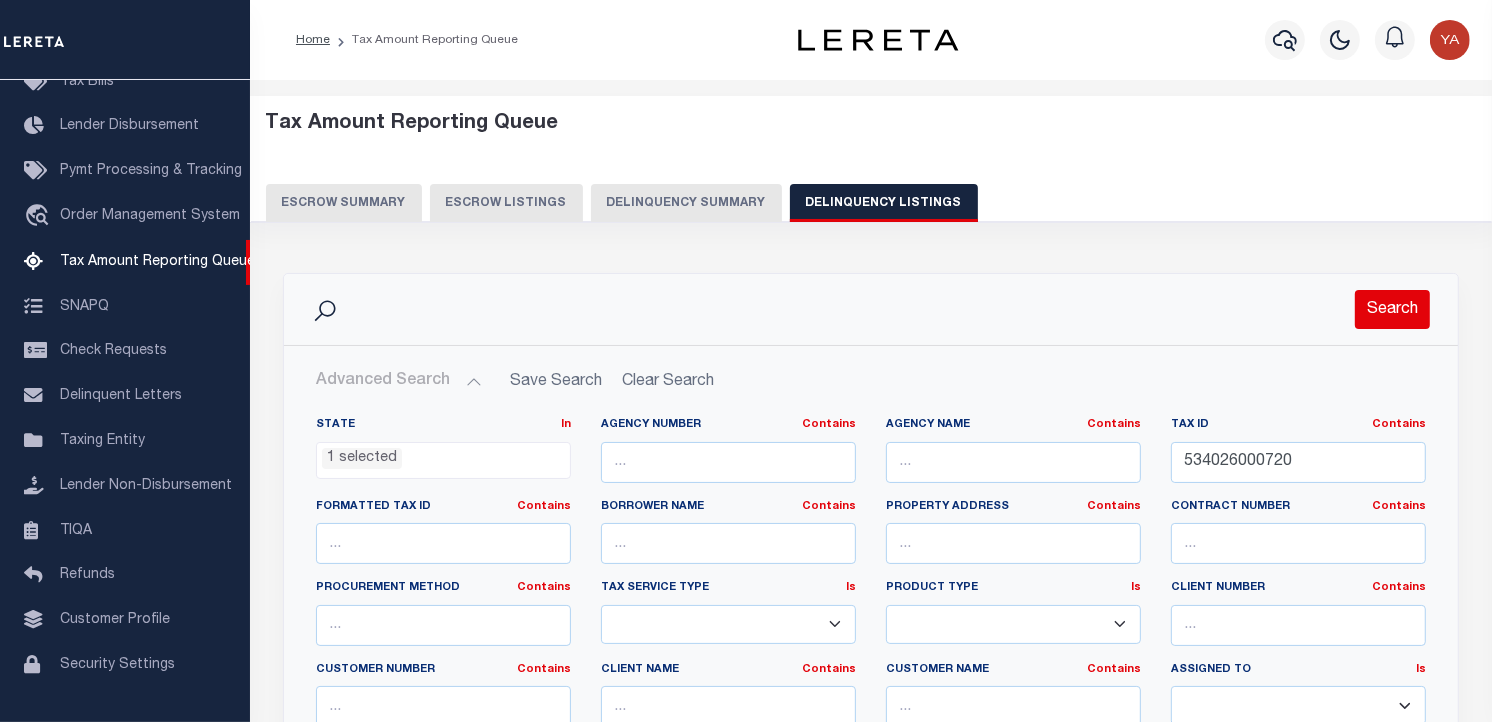 click on "Search" at bounding box center [1392, 309] 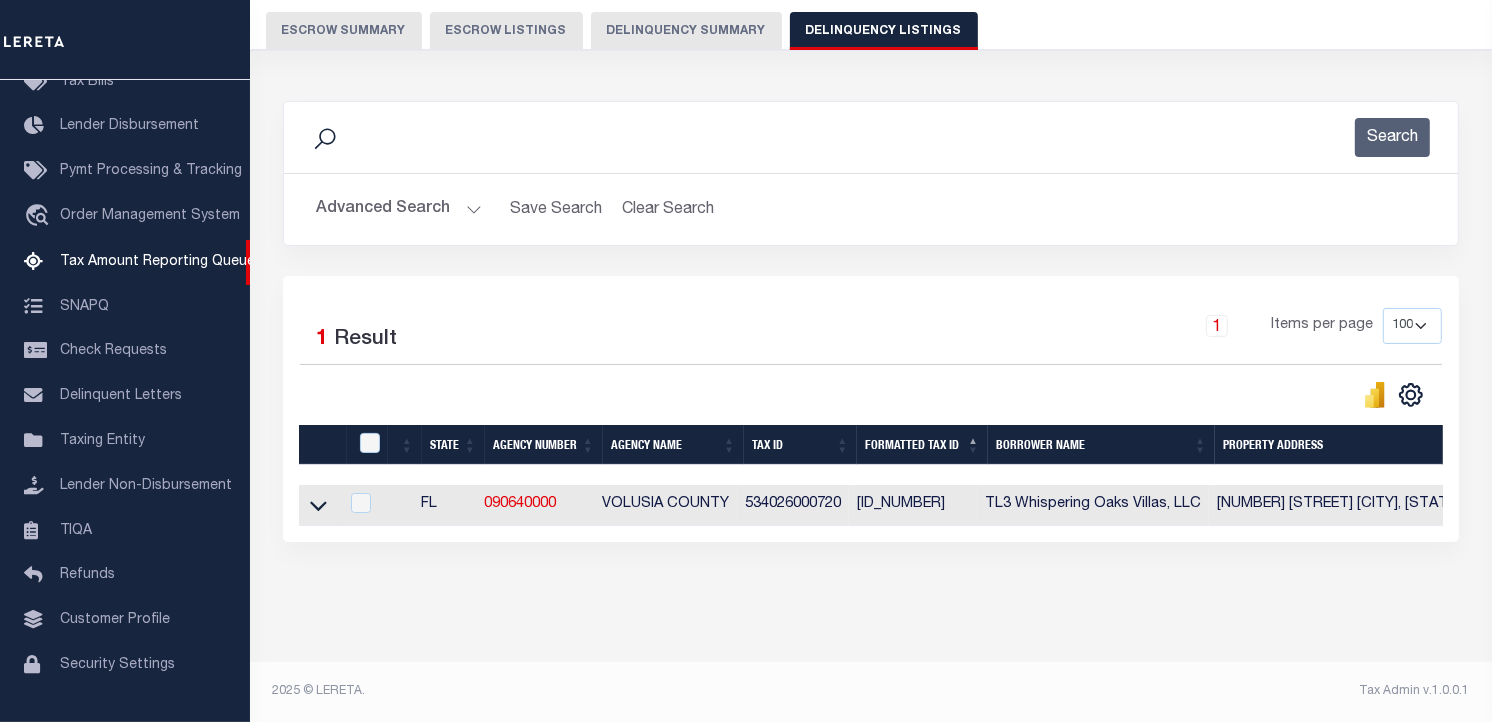 scroll, scrollTop: 188, scrollLeft: 0, axis: vertical 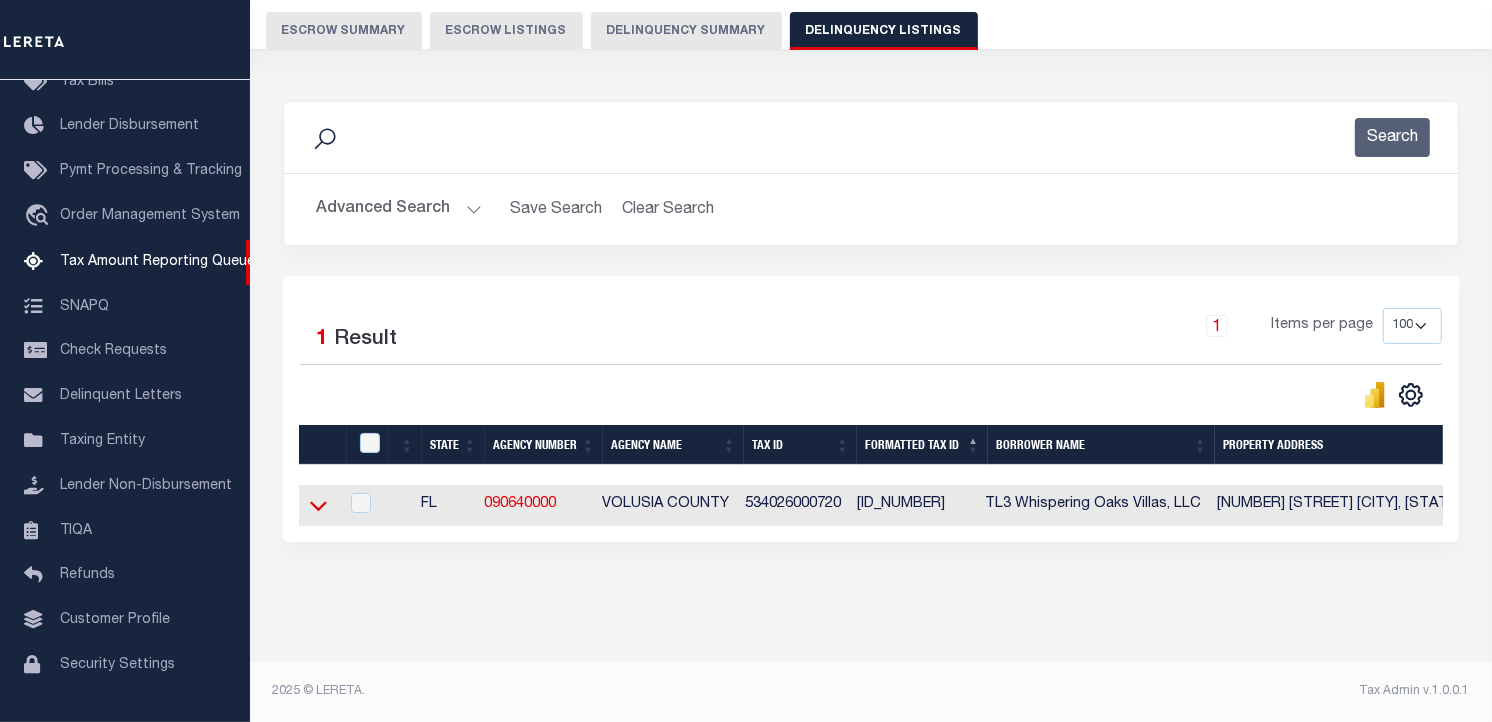 click 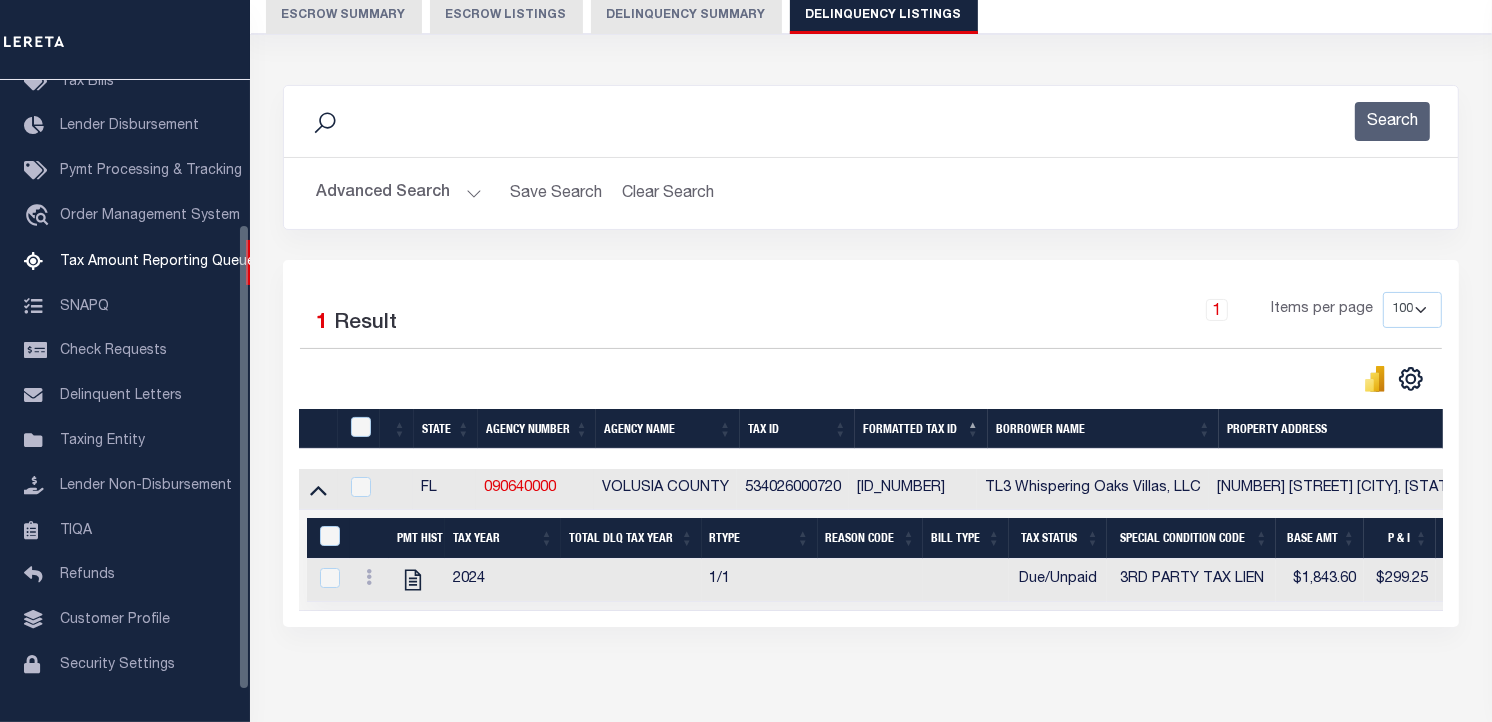scroll, scrollTop: 0, scrollLeft: 0, axis: both 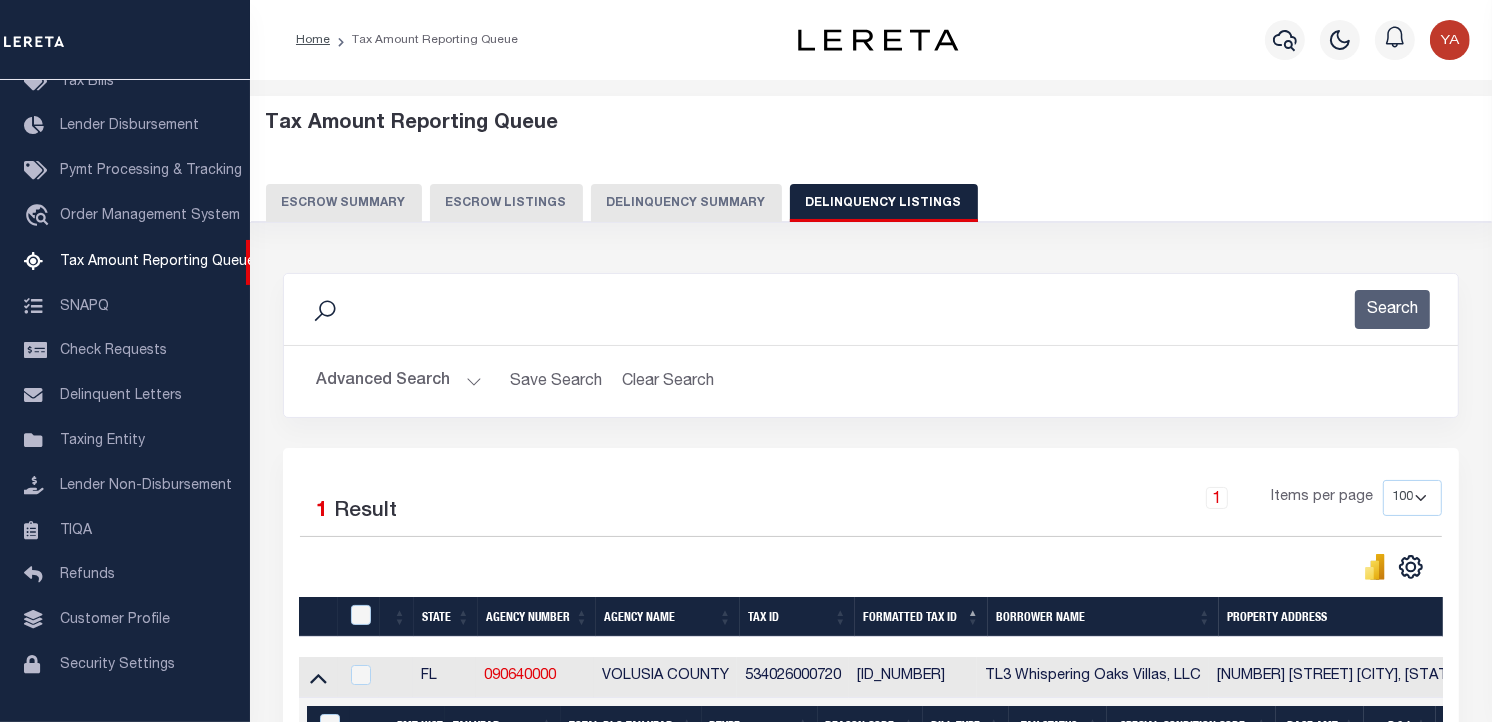 drag, startPoint x: 470, startPoint y: 378, endPoint x: 1114, endPoint y: 386, distance: 644.0497 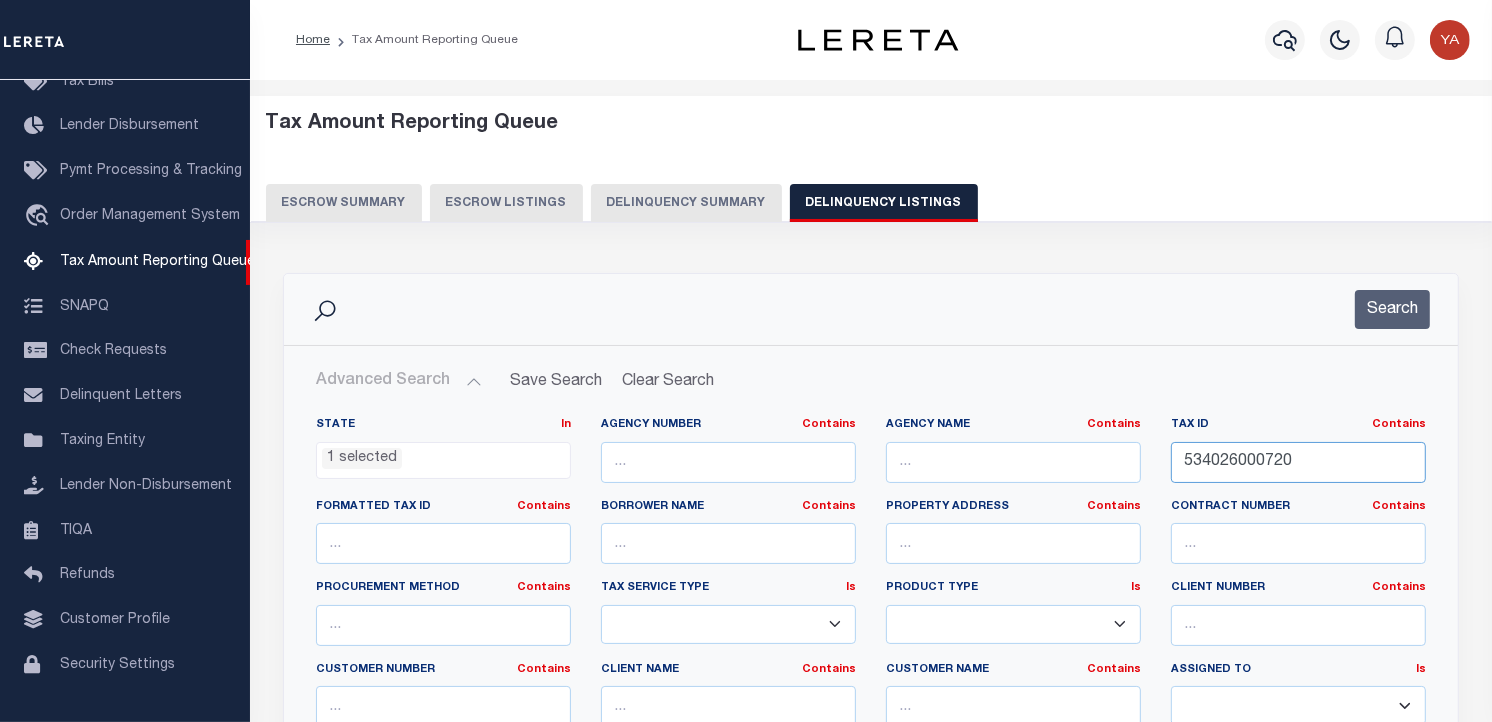 drag, startPoint x: 1316, startPoint y: 470, endPoint x: 1016, endPoint y: 447, distance: 300.88037 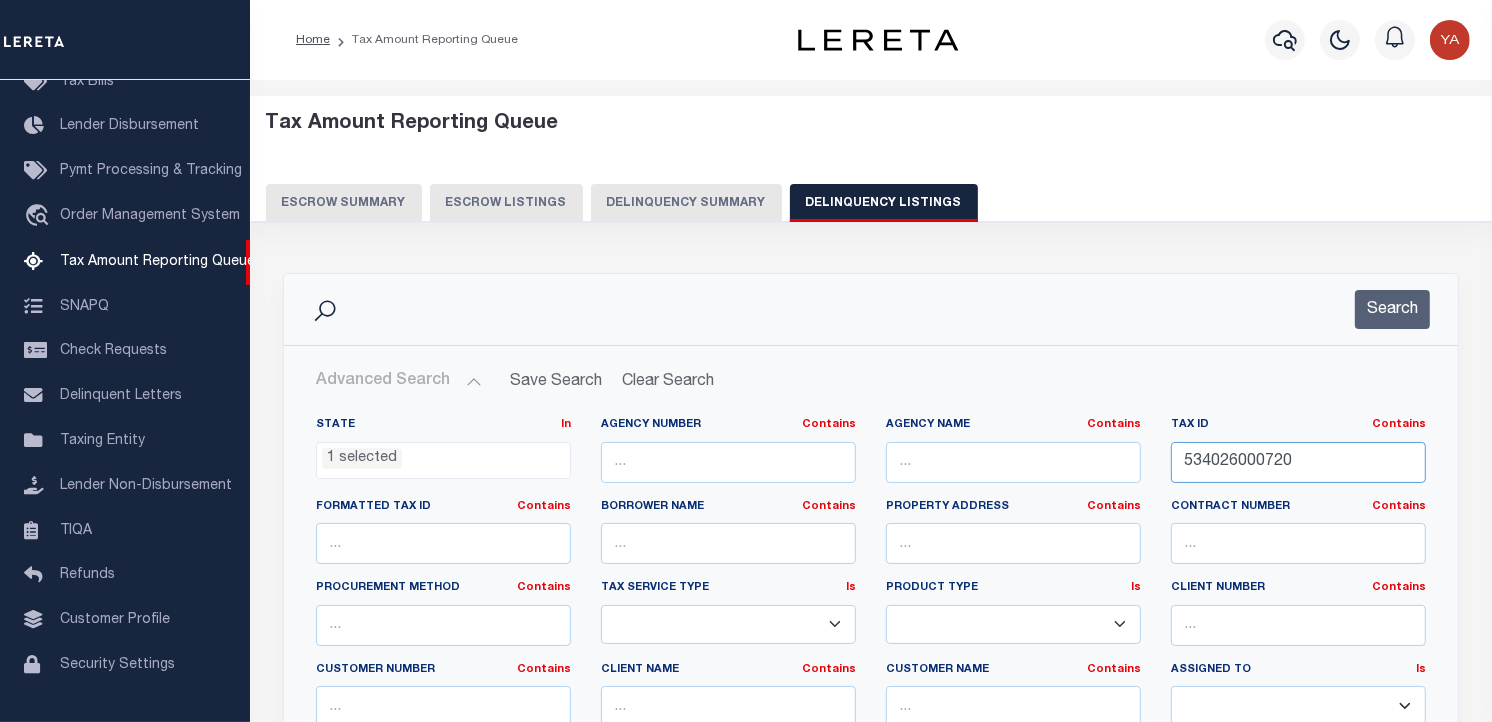 click on "State
In
In
AK AL AR AZ CA CO CT DC DE FL GA GU HI IA ID IL IN KS KY LA MA MD ME MI MN MO MS MT NC ND NE NH NJ NM NV NY OH OK OR PA PR RI SC SD TN TX UT VA VI VT WA WI WV WY 1 selected
Agency Number
Contains
Contains" at bounding box center [871, 621] 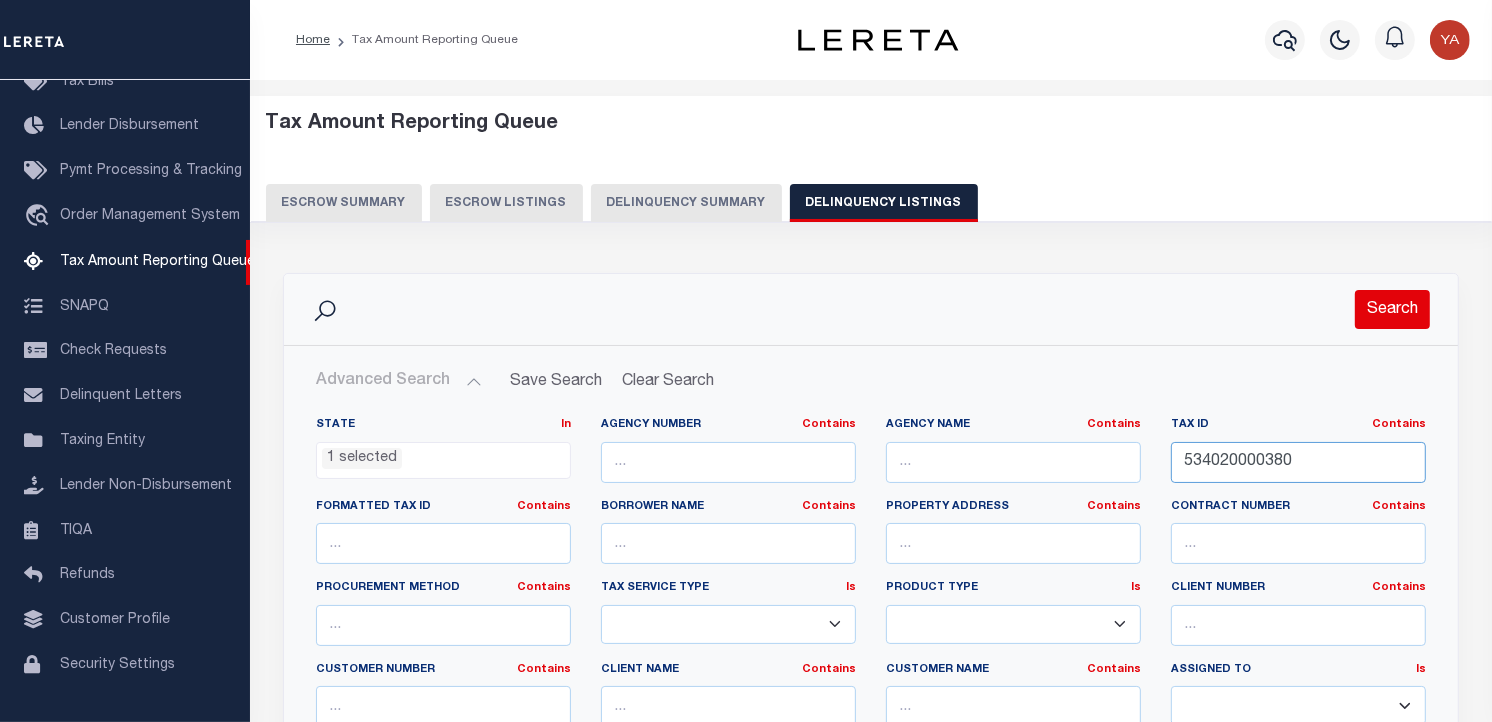 type on "534020000380" 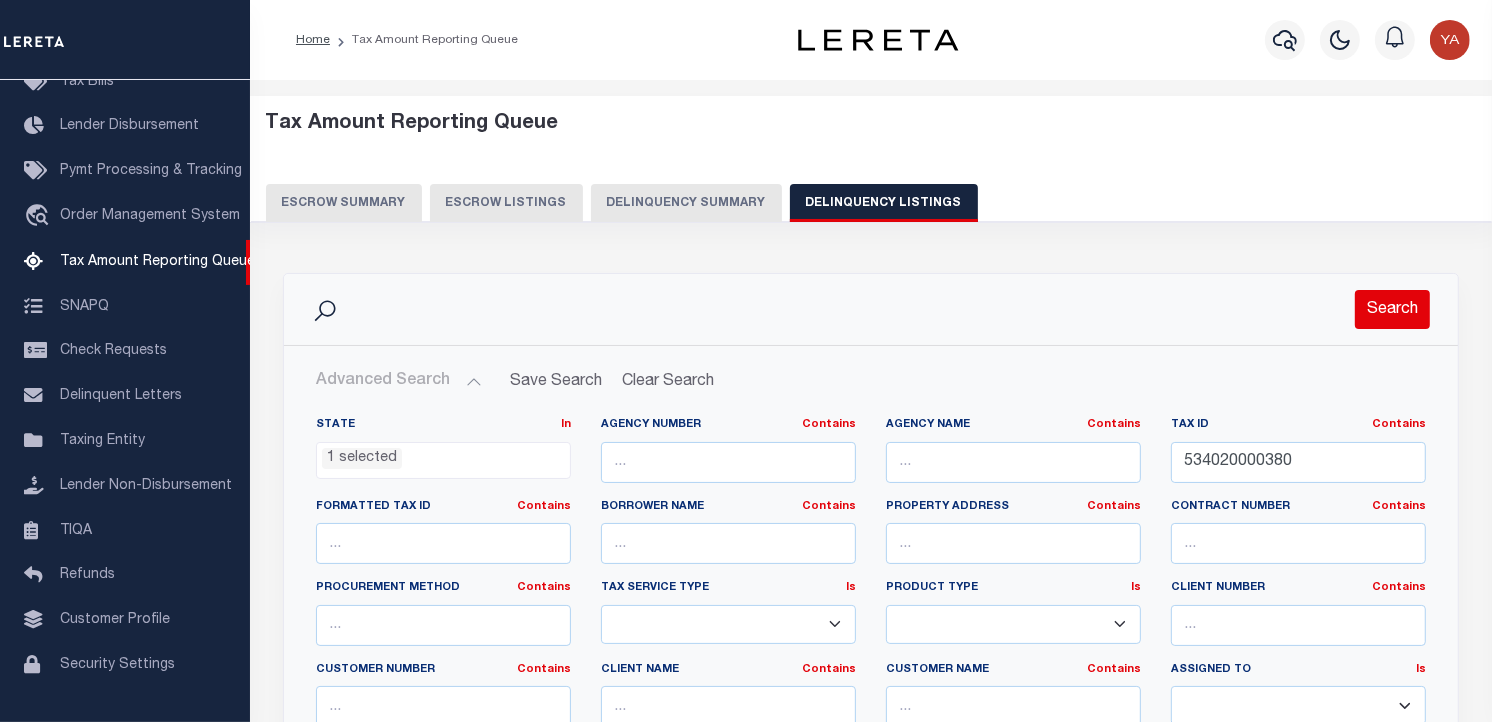 click on "Search" at bounding box center [1392, 309] 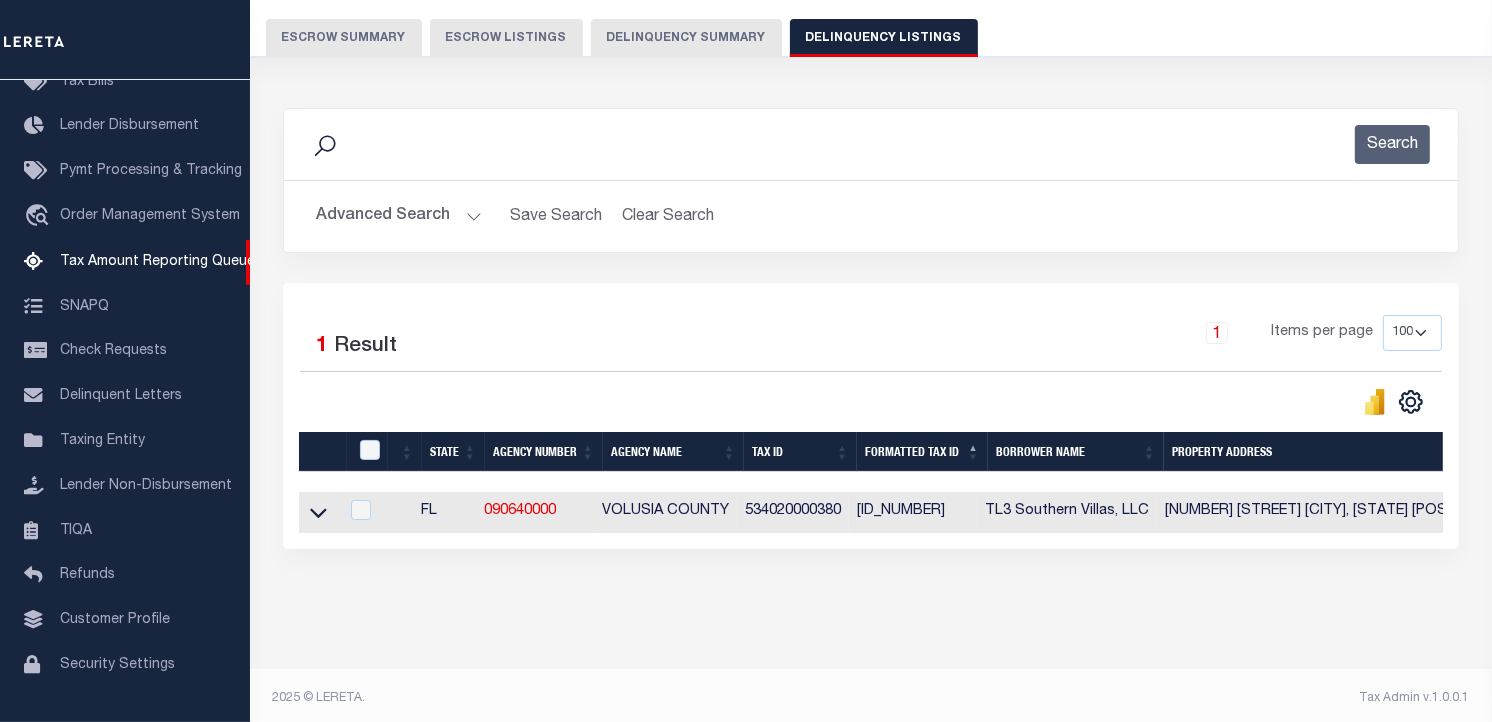 scroll, scrollTop: 188, scrollLeft: 0, axis: vertical 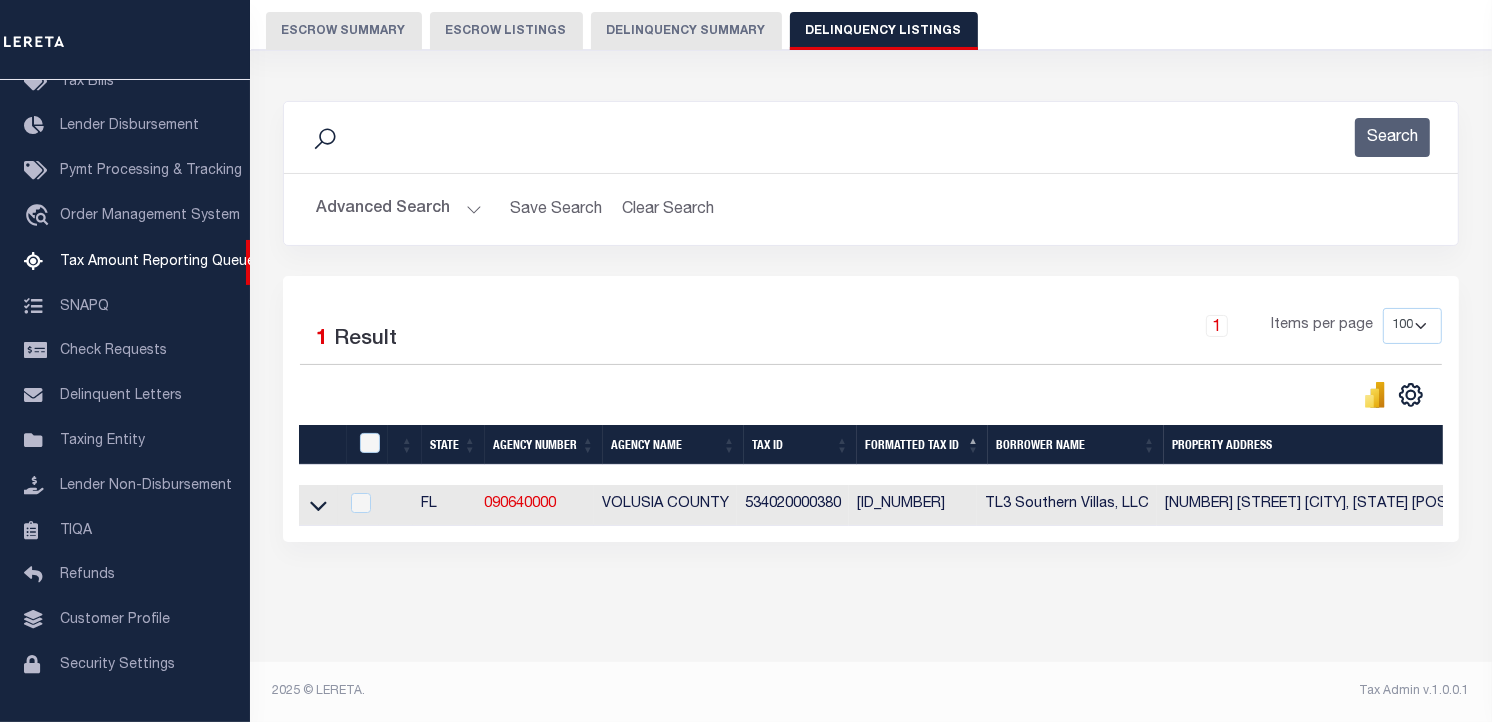 click on "Selected
1   Result
1
Items per page   10 25 50 100 500" at bounding box center (871, 358) 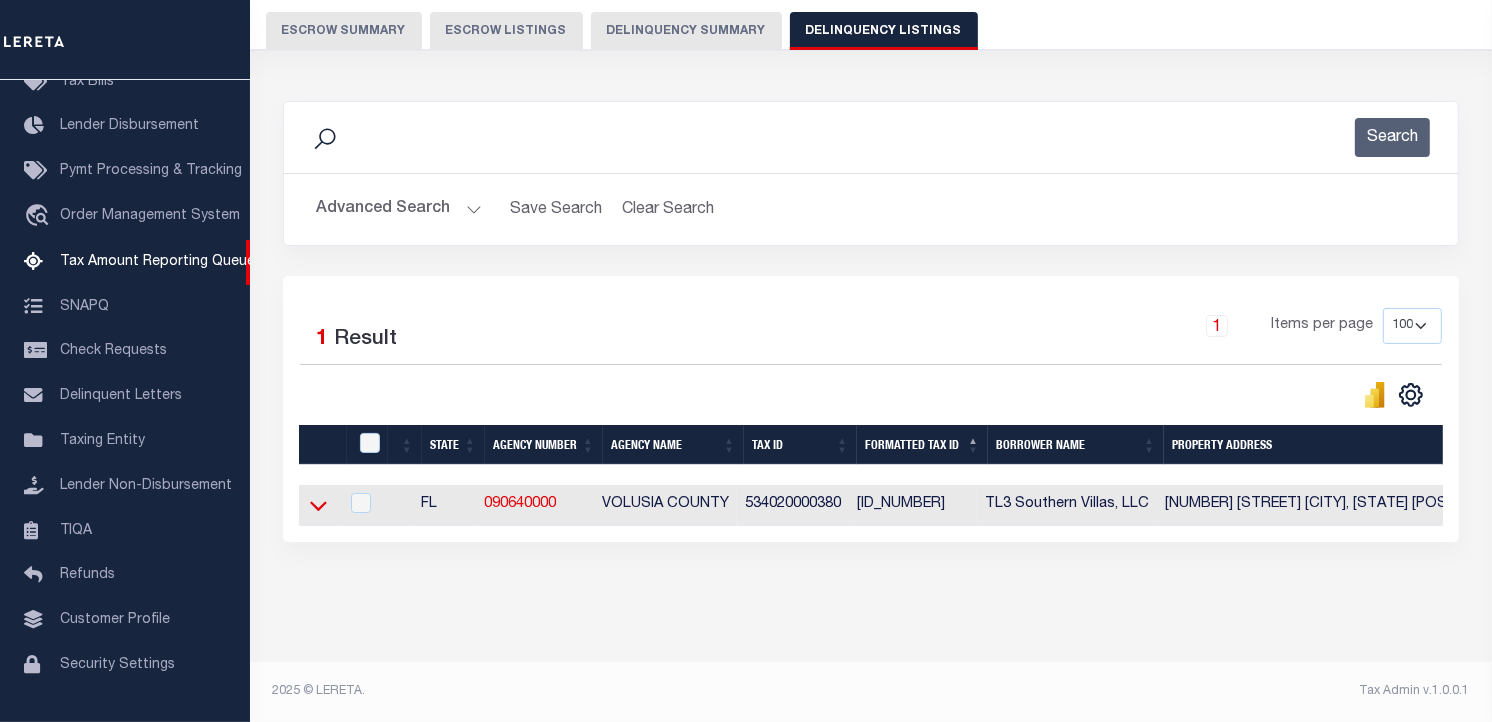 click 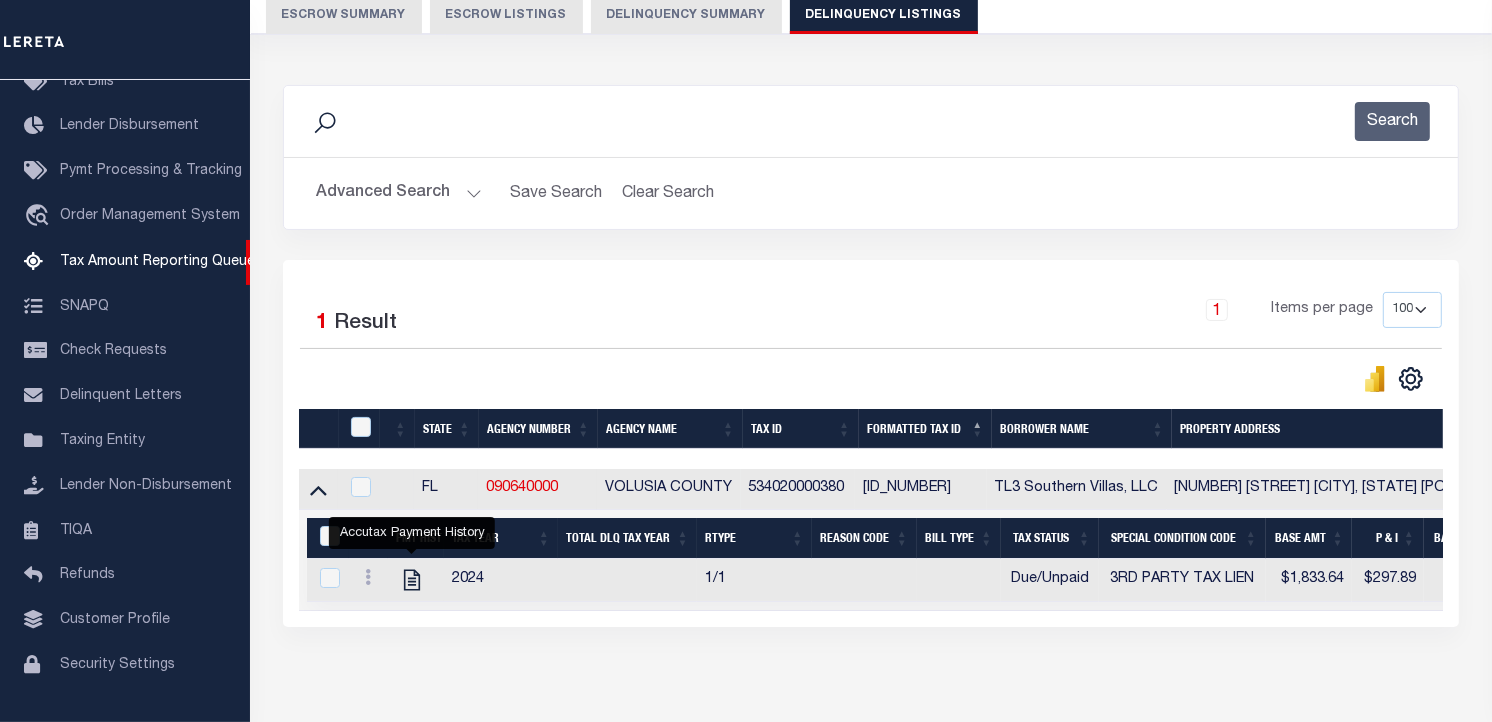 scroll, scrollTop: 0, scrollLeft: 0, axis: both 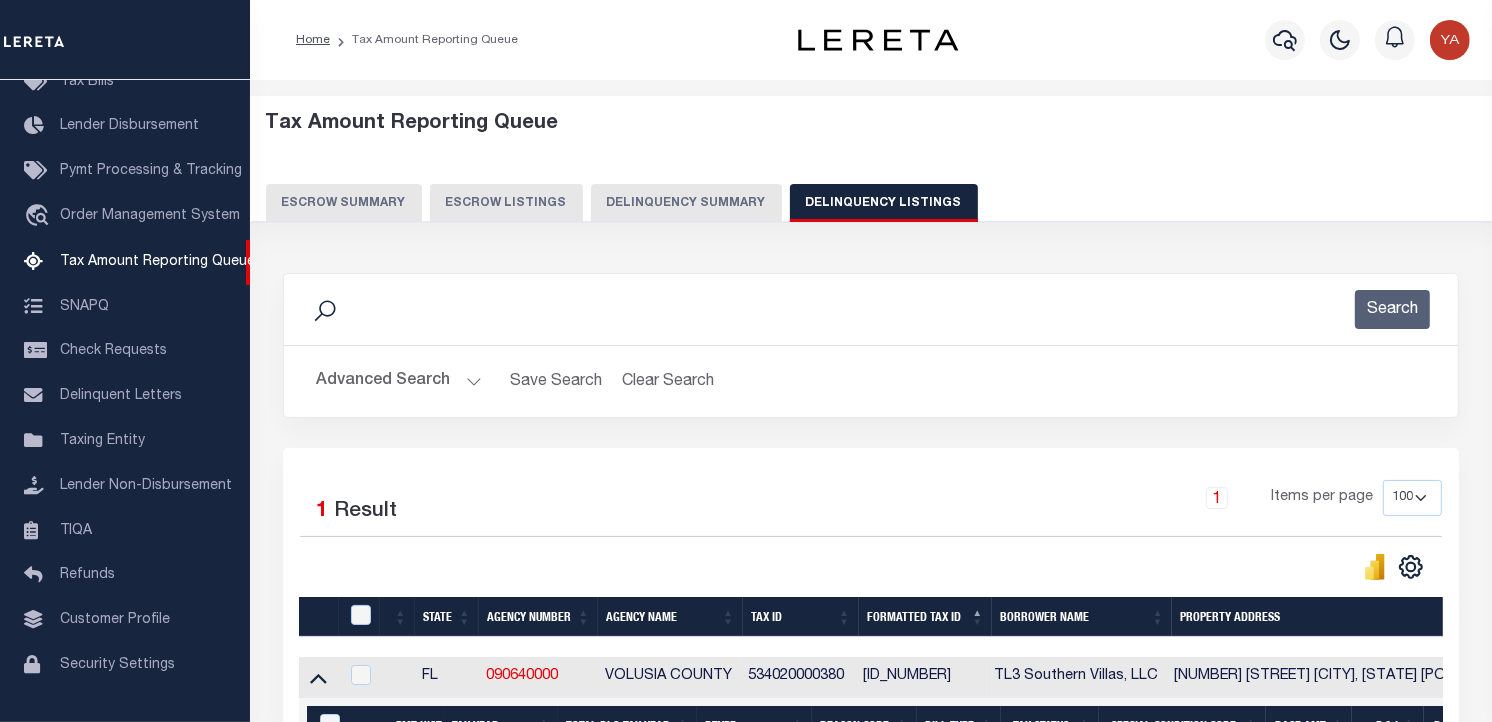 click at bounding box center (1450, 40) 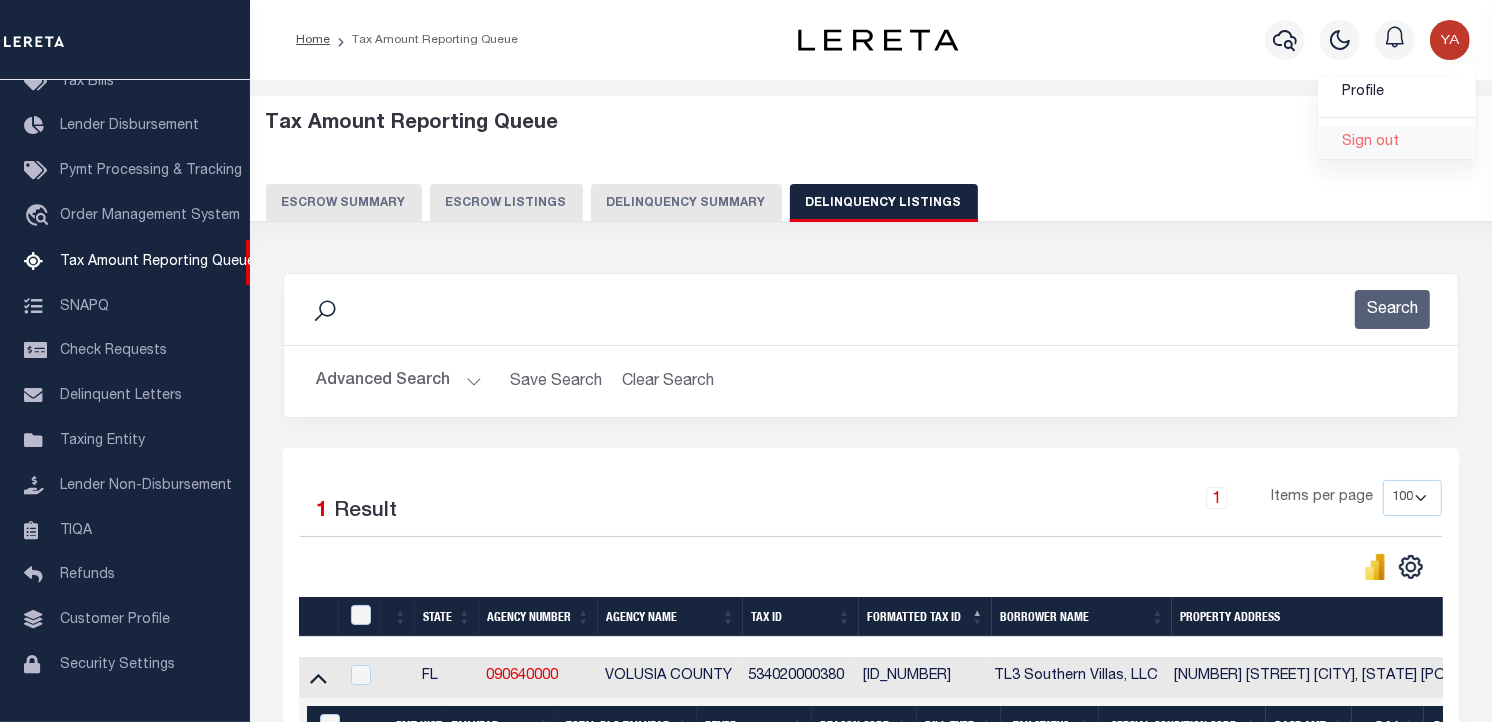 drag, startPoint x: 1351, startPoint y: 150, endPoint x: 1341, endPoint y: 151, distance: 10.049875 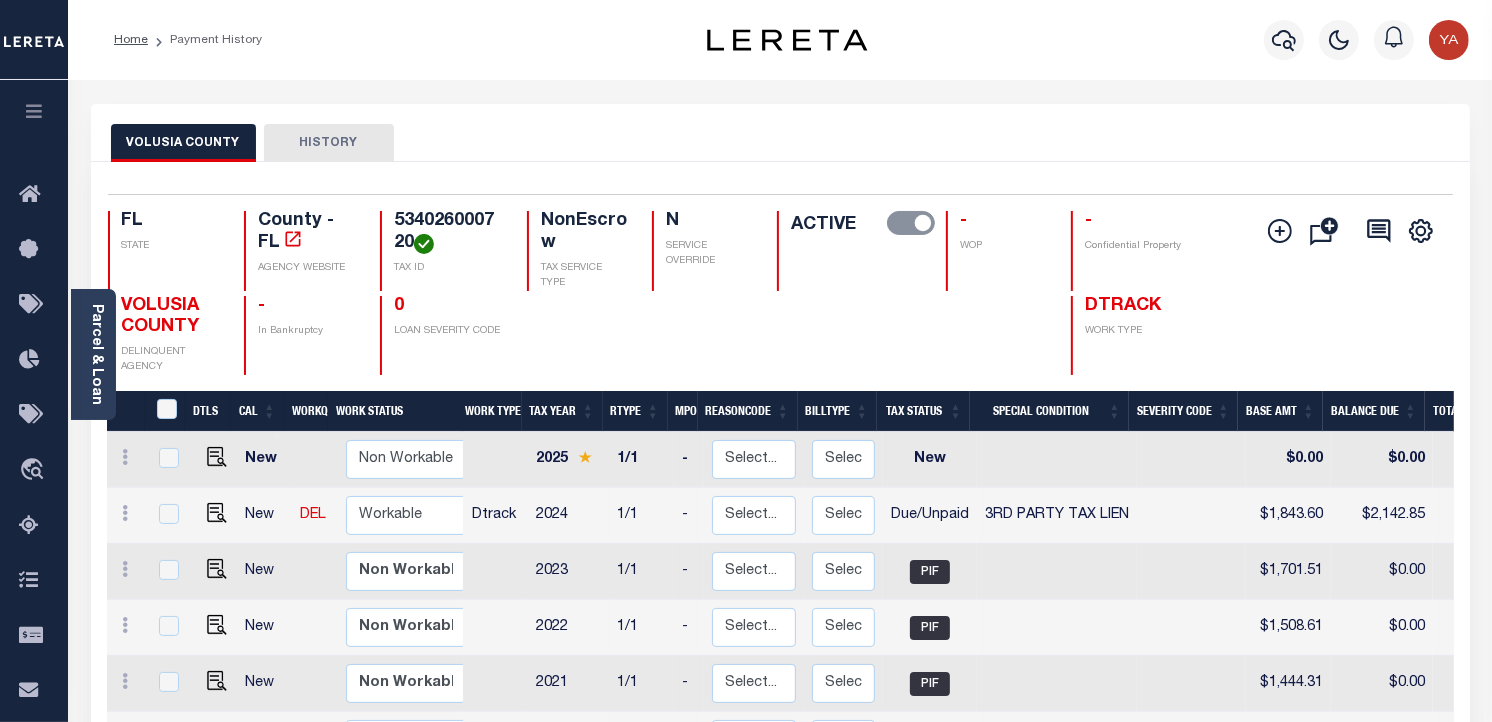 scroll, scrollTop: 111, scrollLeft: 0, axis: vertical 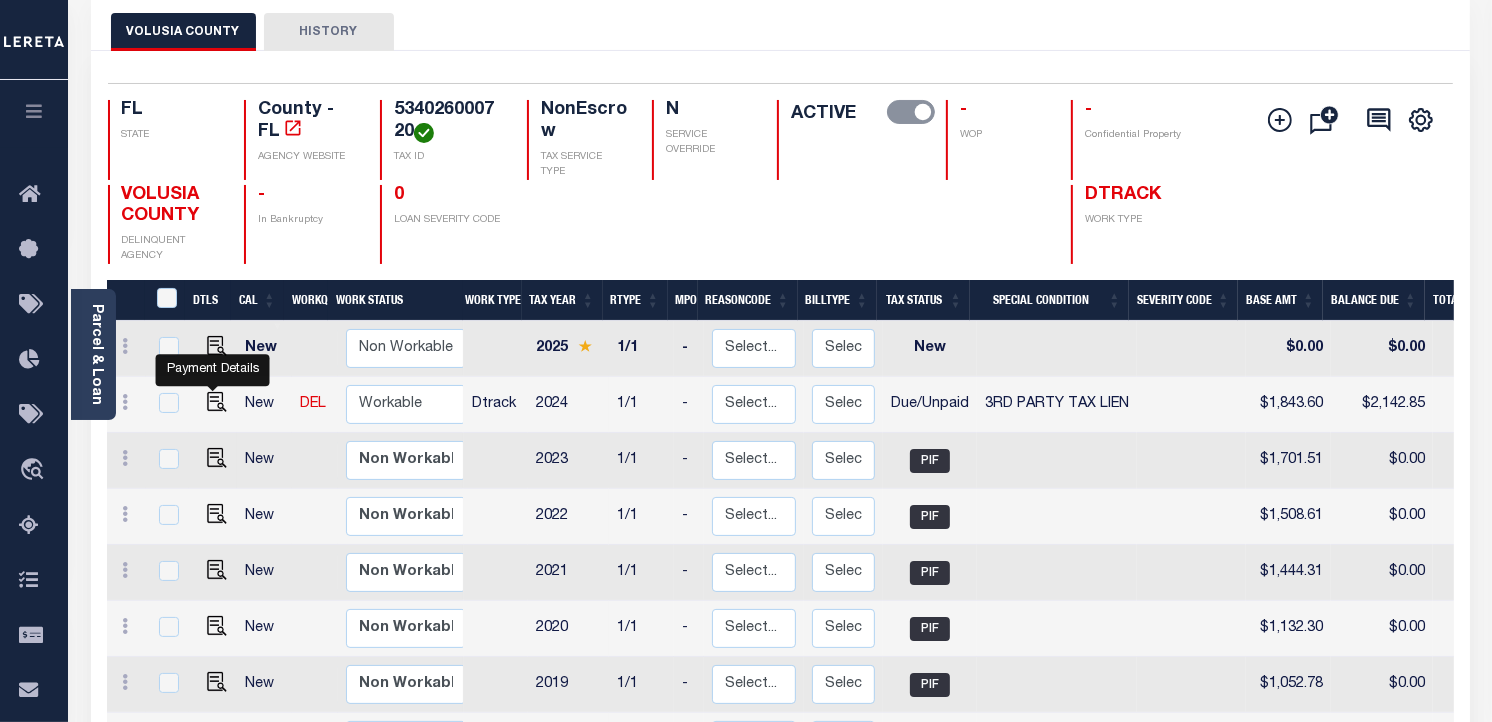 drag, startPoint x: 215, startPoint y: 407, endPoint x: 402, endPoint y: 438, distance: 189.55211 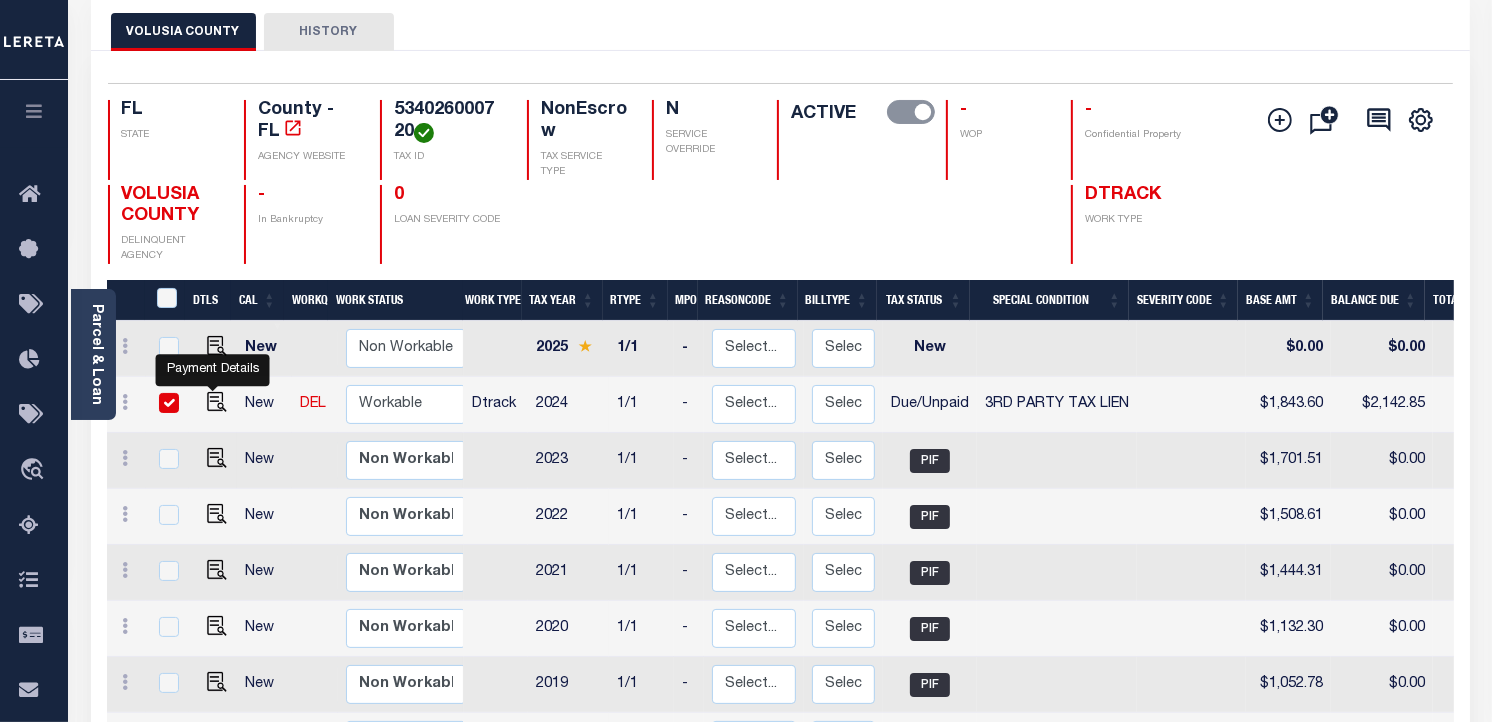 checkbox on "true" 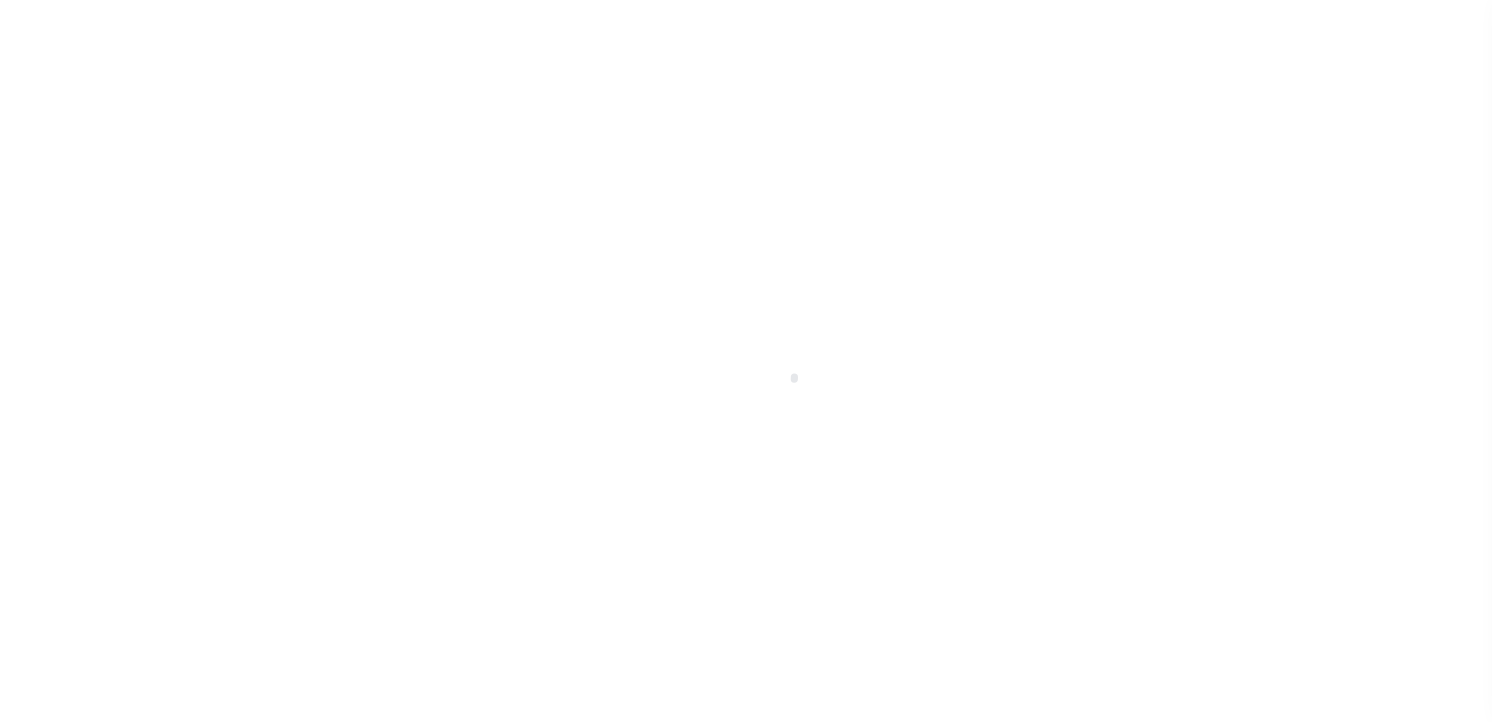 checkbox on "false" 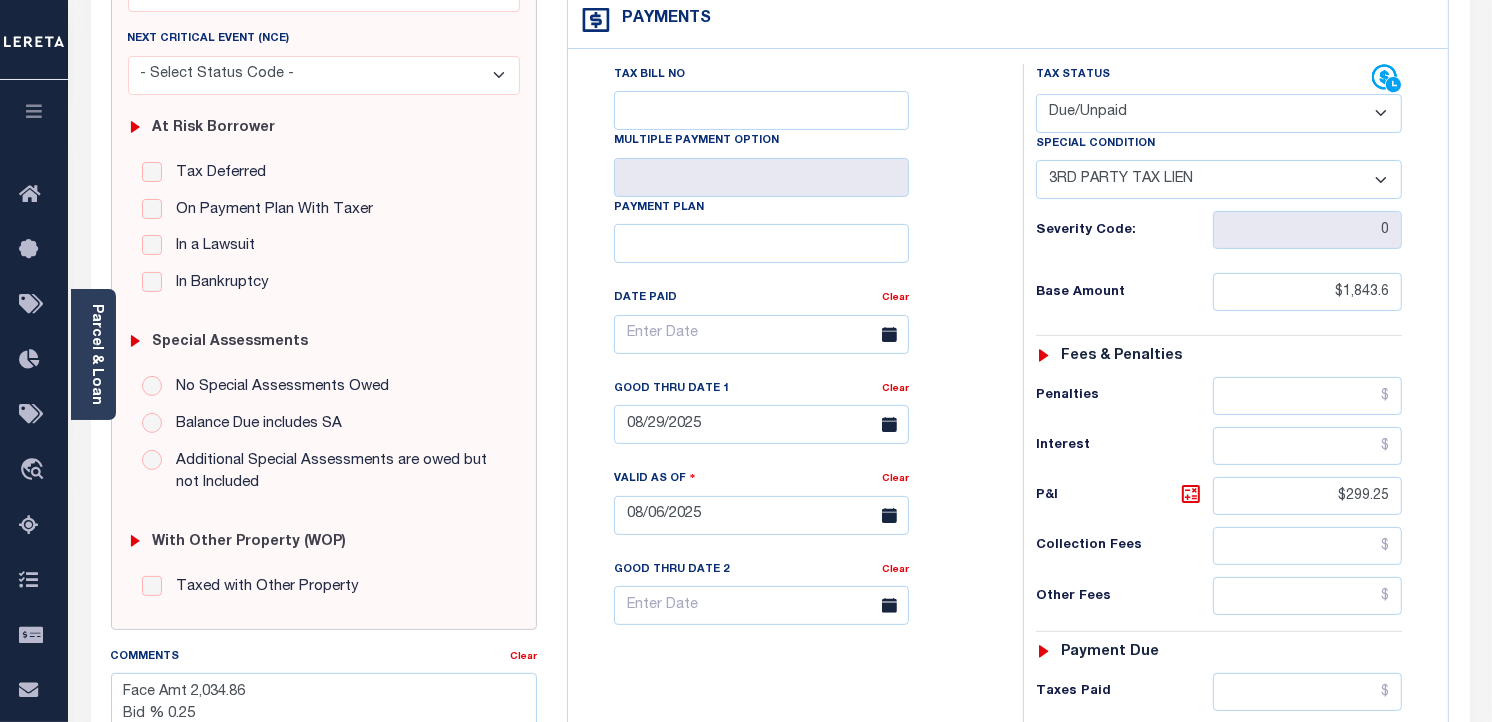 scroll, scrollTop: 444, scrollLeft: 0, axis: vertical 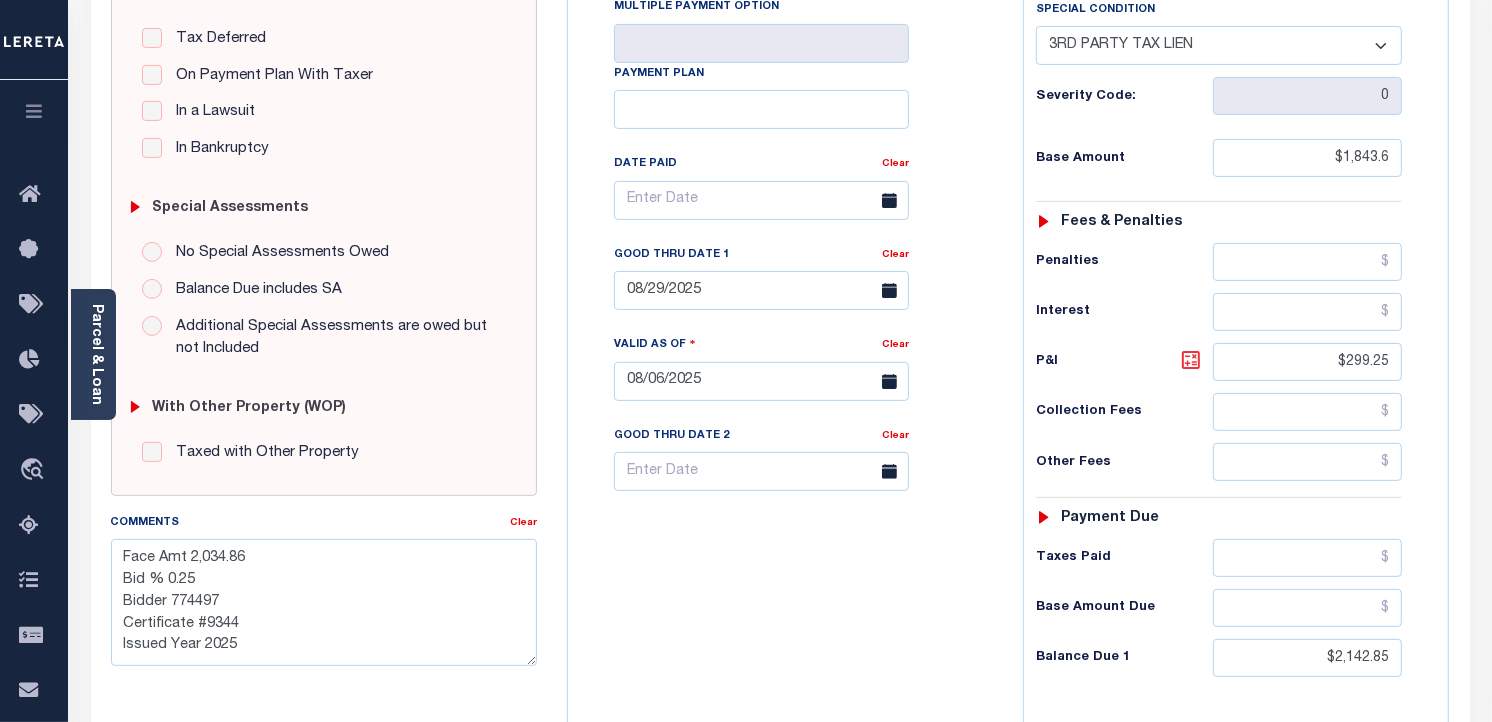 click 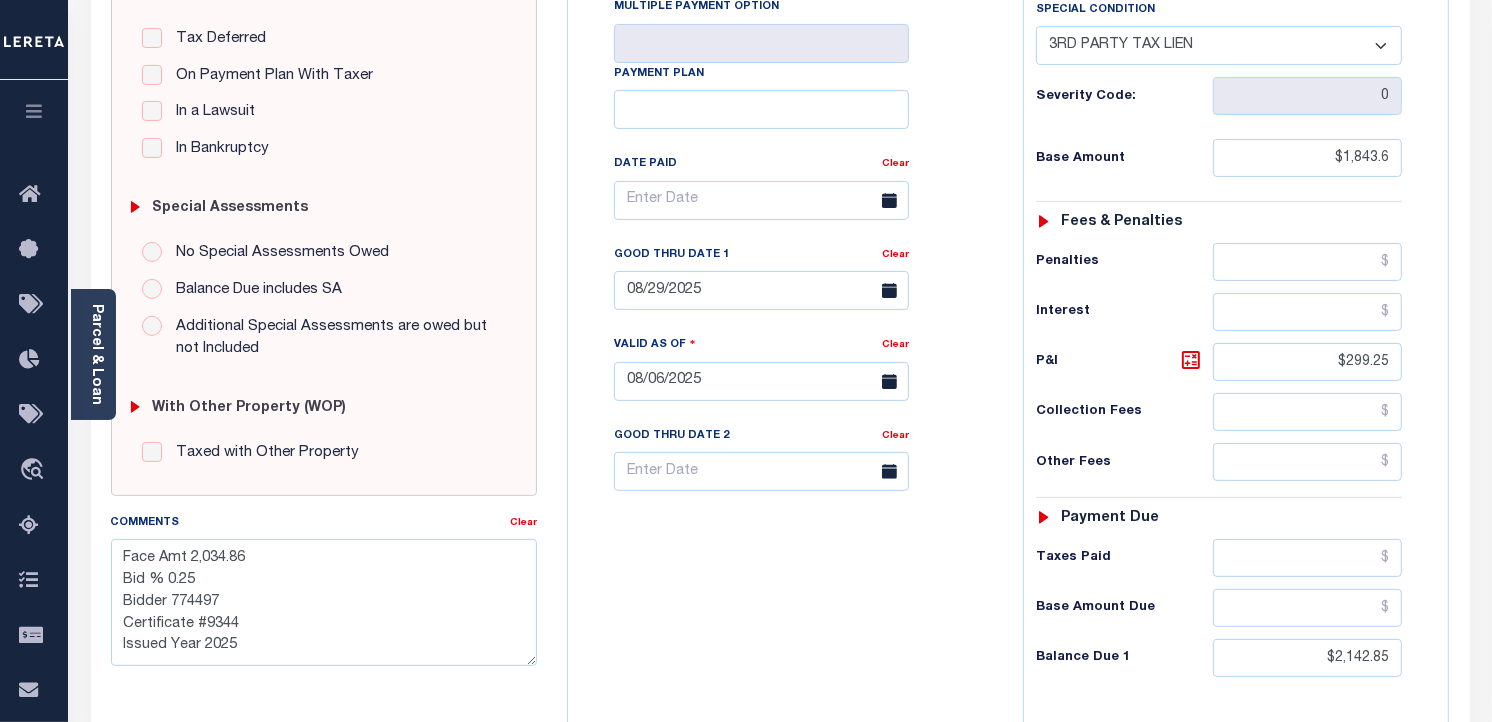 scroll, scrollTop: 555, scrollLeft: 0, axis: vertical 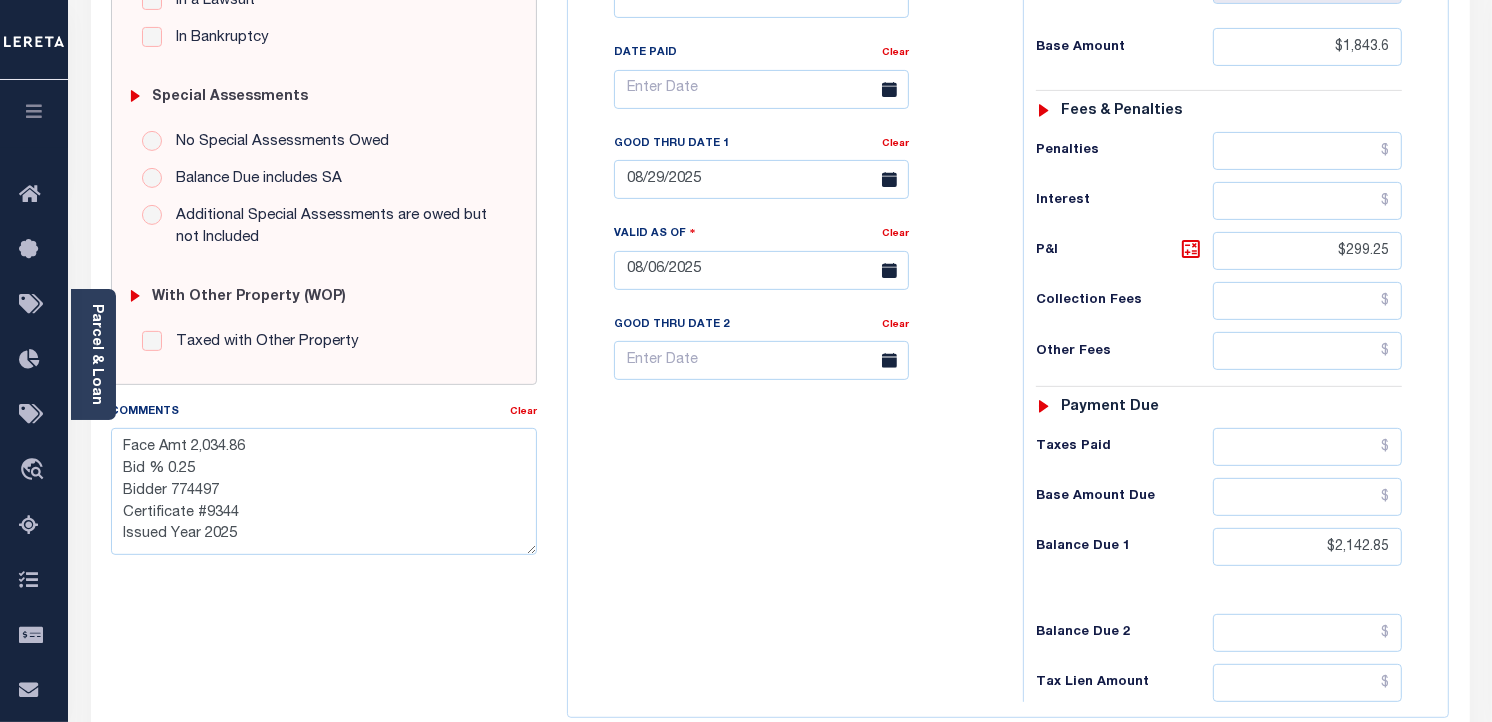 drag, startPoint x: 1191, startPoint y: 250, endPoint x: 1204, endPoint y: 271, distance: 24.698177 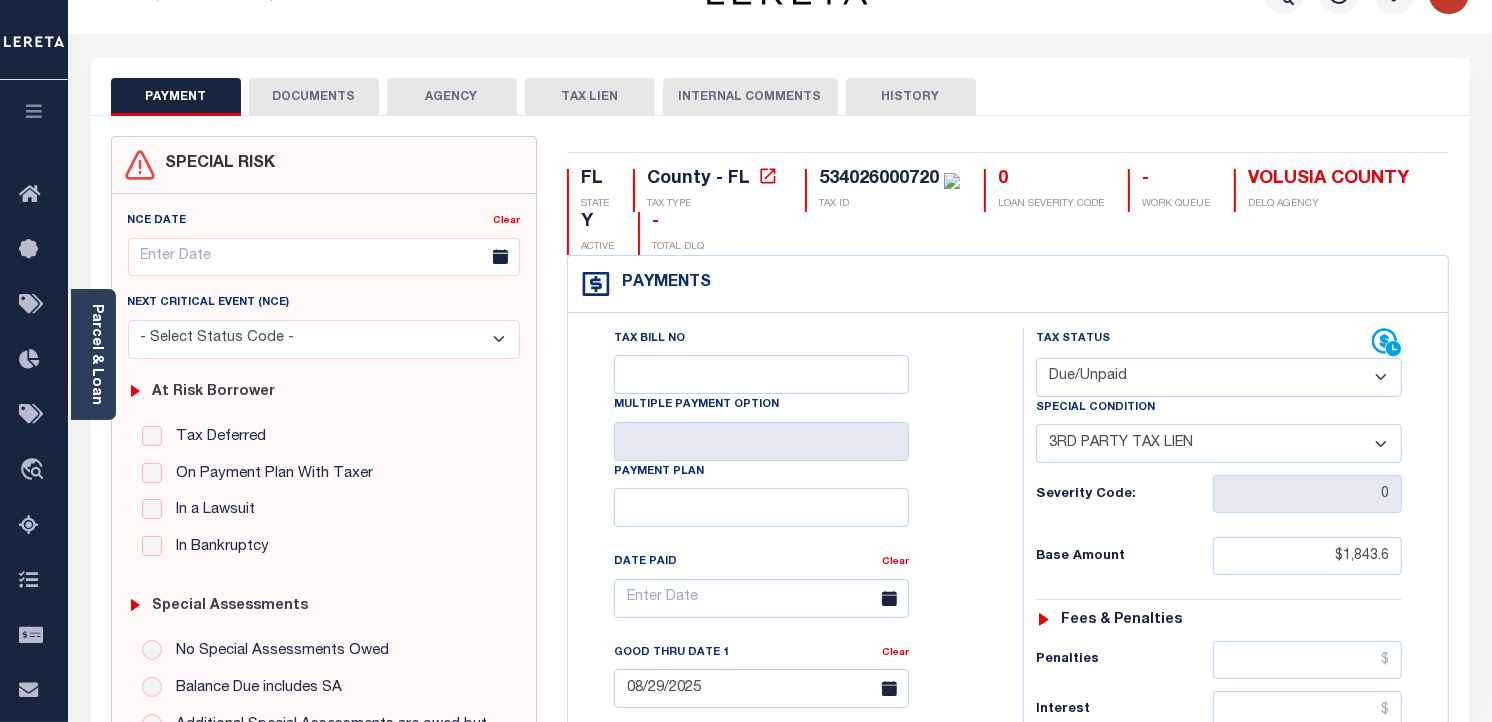 scroll, scrollTop: 0, scrollLeft: 0, axis: both 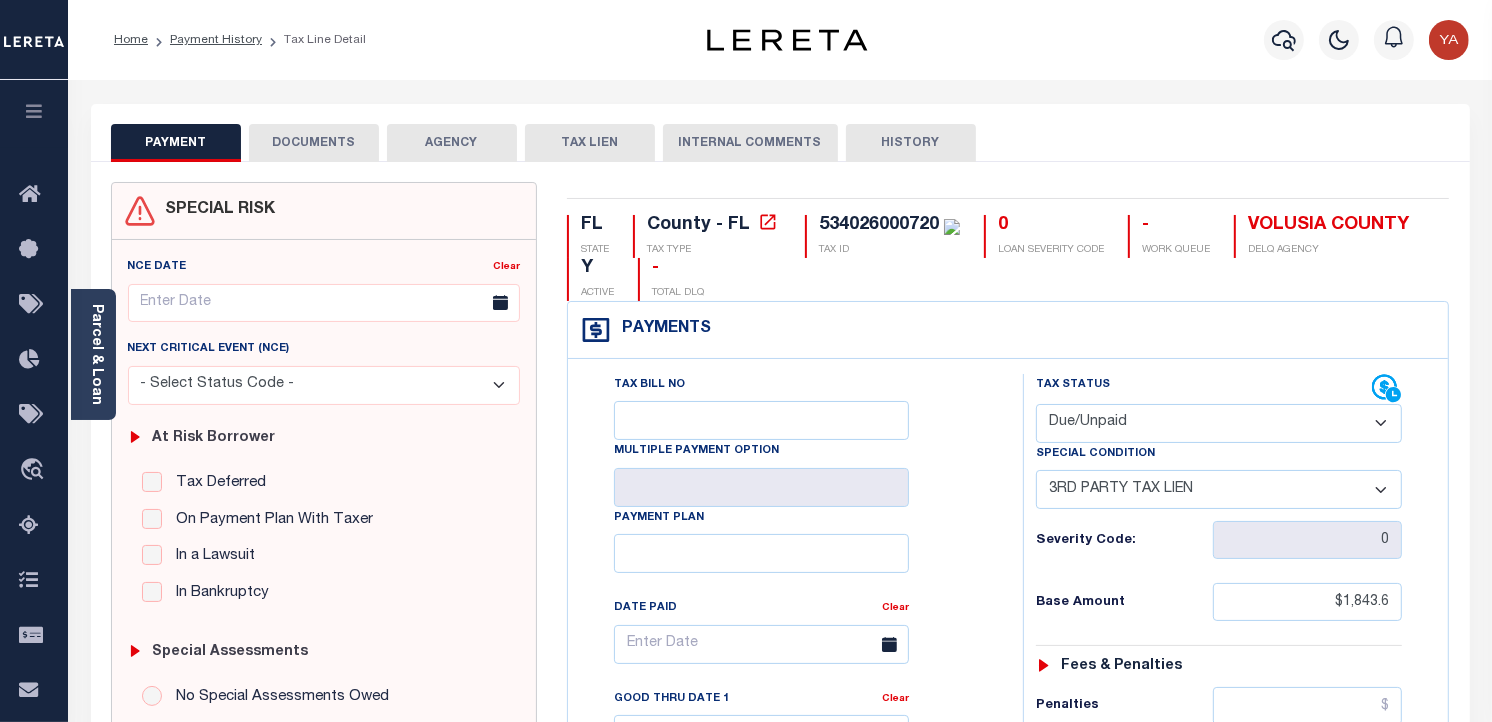 click on "DOCUMENTS" at bounding box center [314, 143] 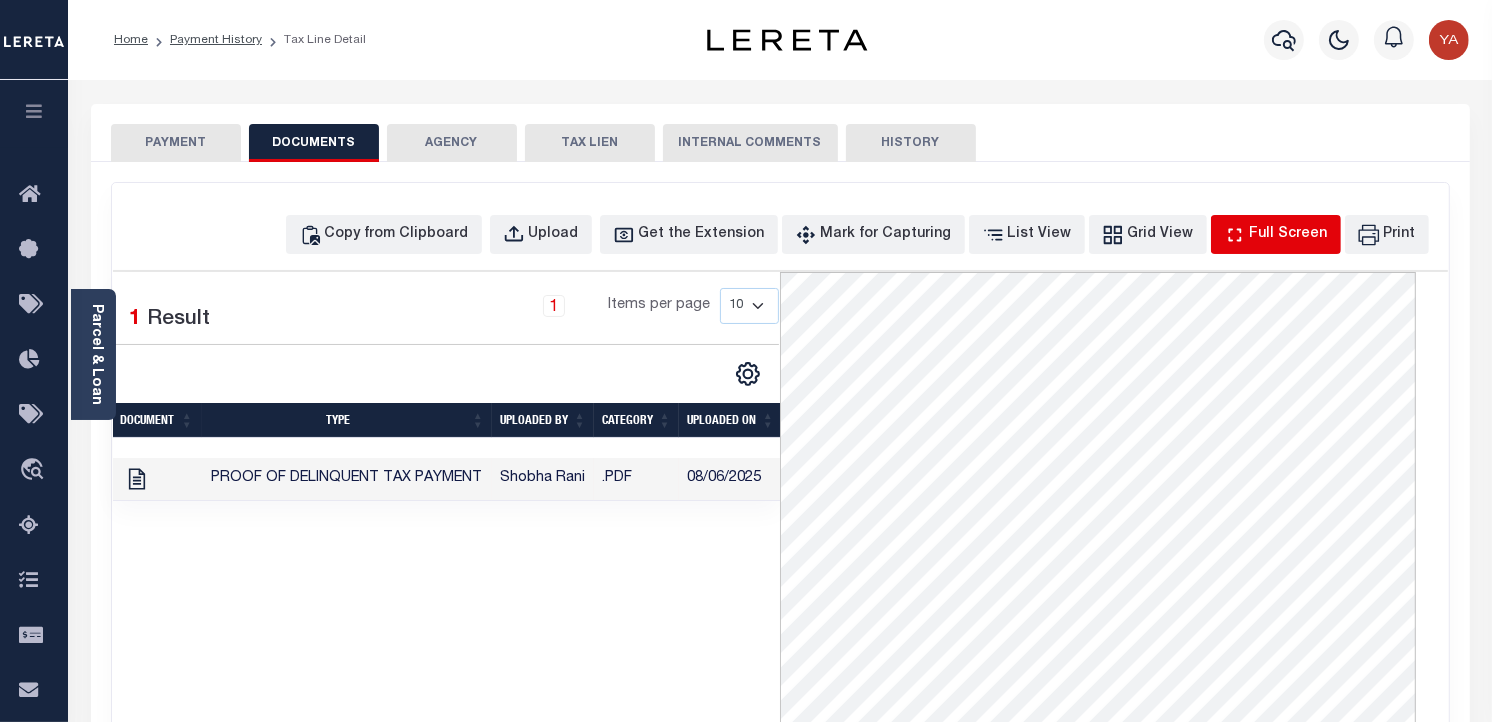 click on "Full Screen" at bounding box center (1289, 235) 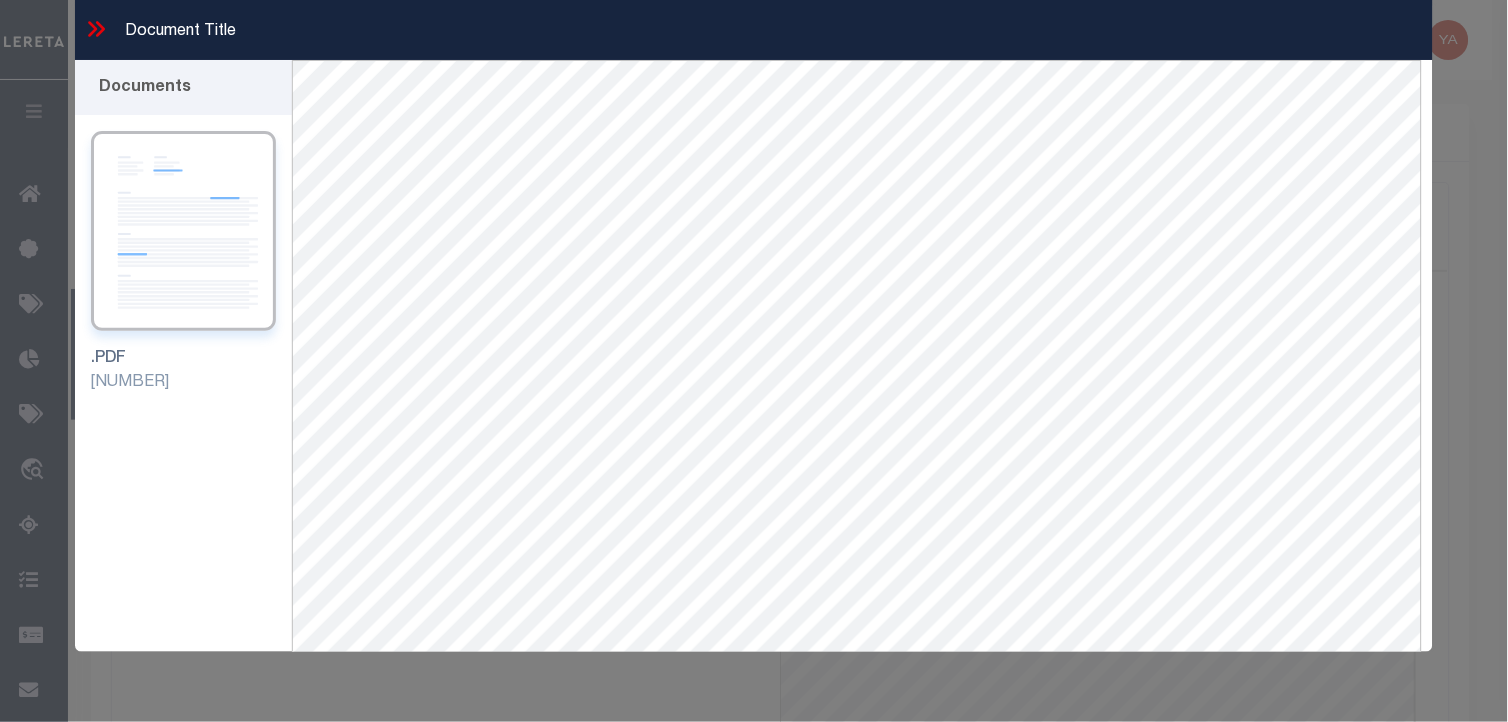 click 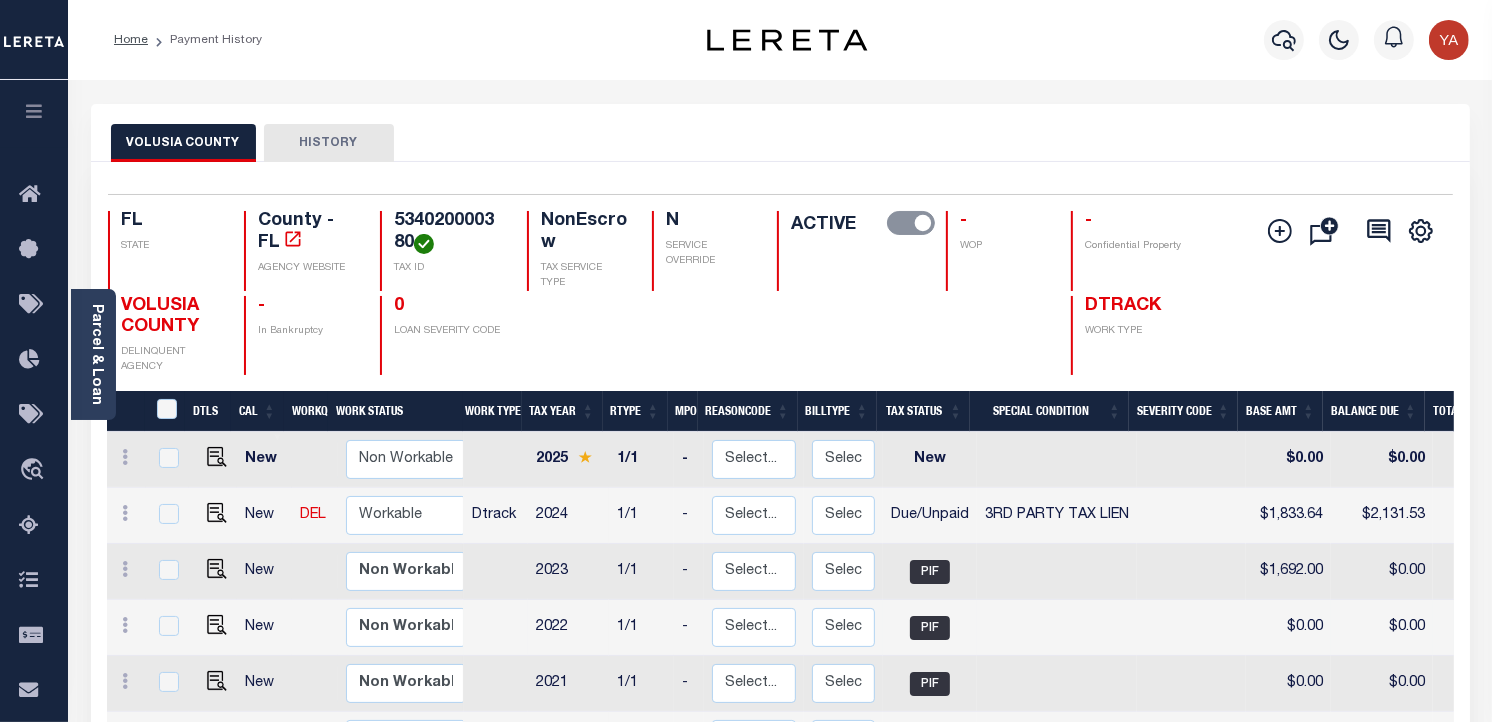 scroll, scrollTop: 222, scrollLeft: 0, axis: vertical 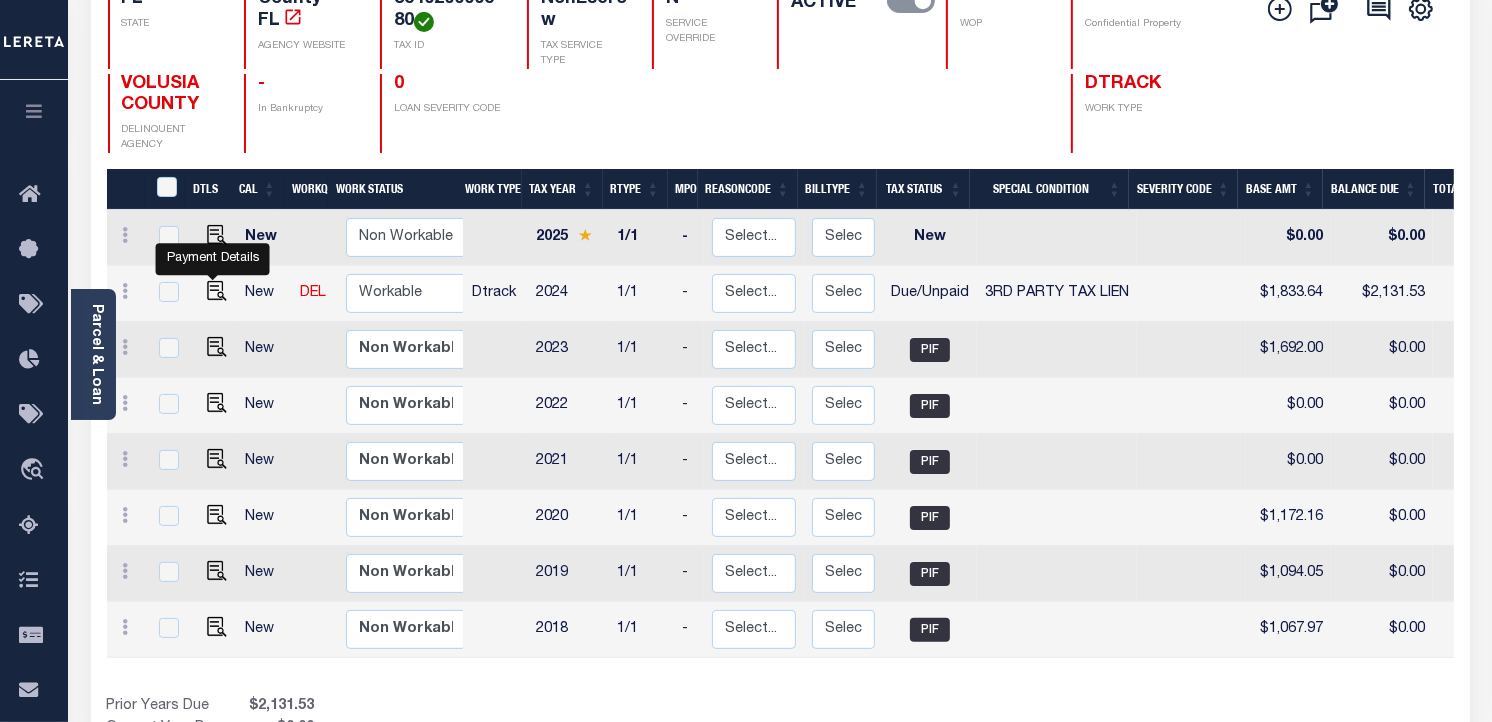 drag, startPoint x: 207, startPoint y: 288, endPoint x: 245, endPoint y: 337, distance: 62.008064 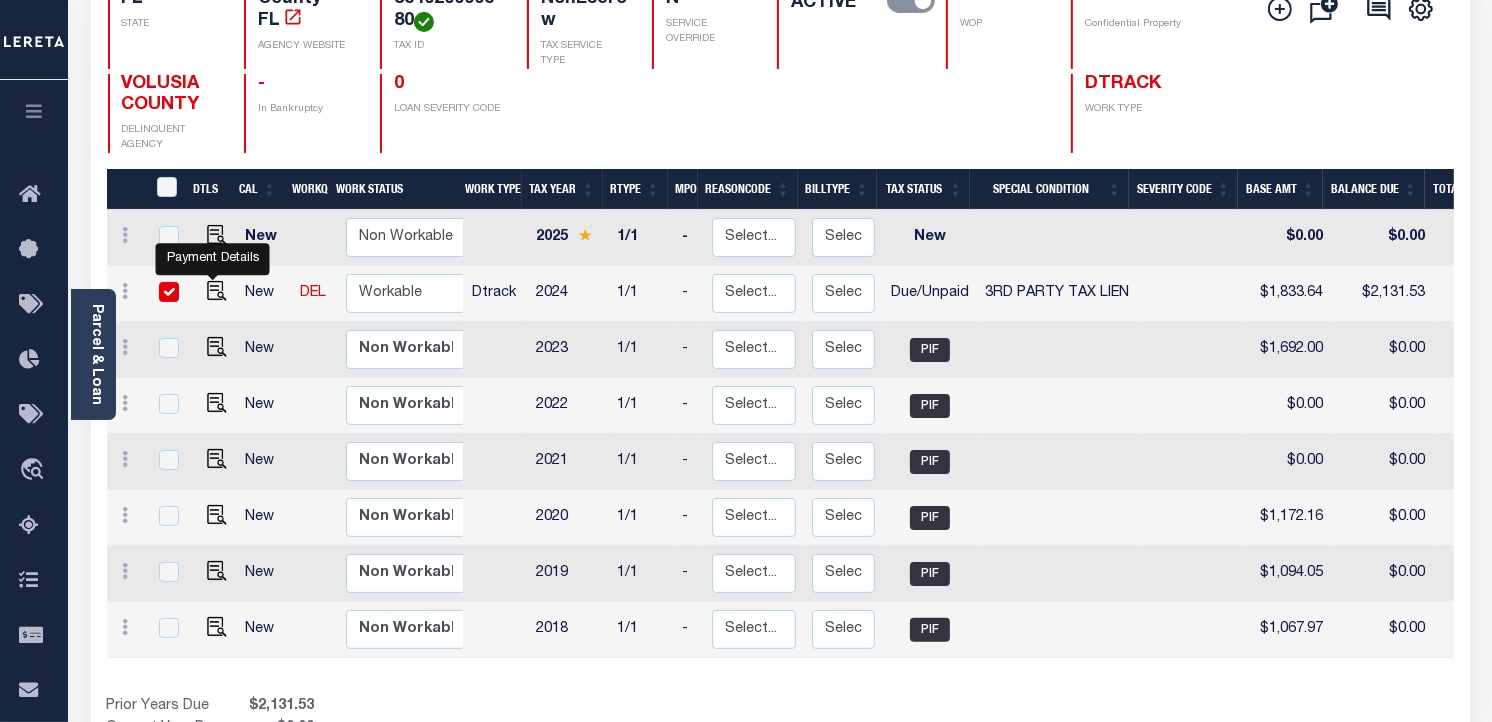 checkbox on "true" 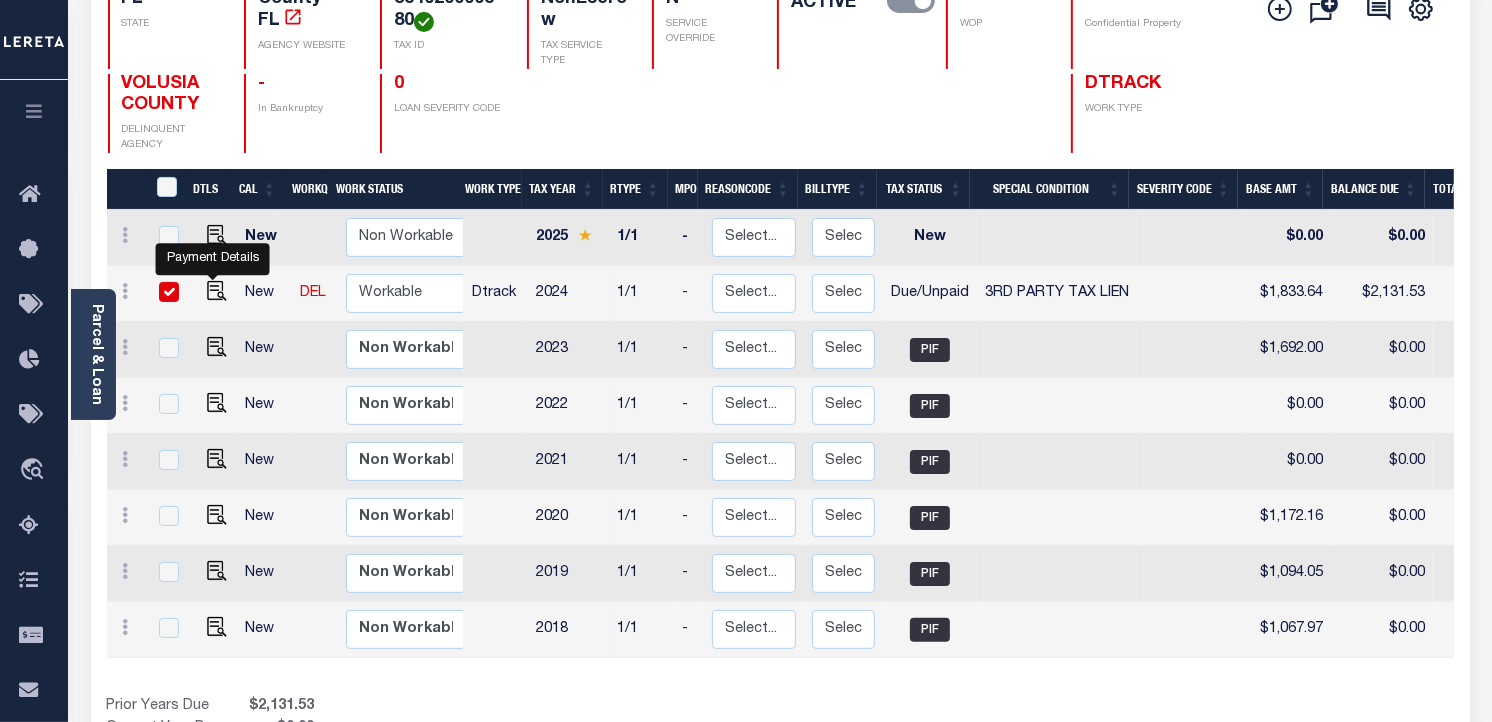 checkbox on "true" 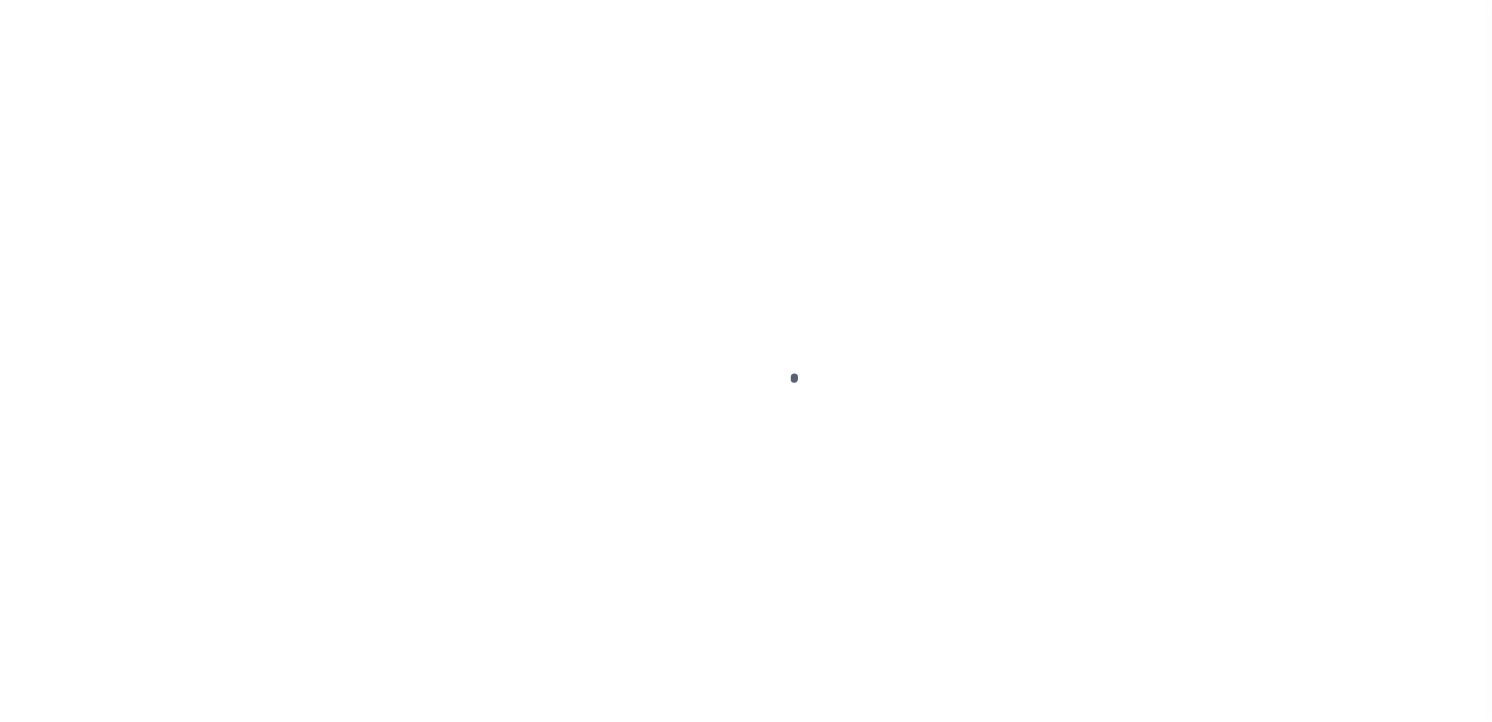 scroll, scrollTop: 0, scrollLeft: 0, axis: both 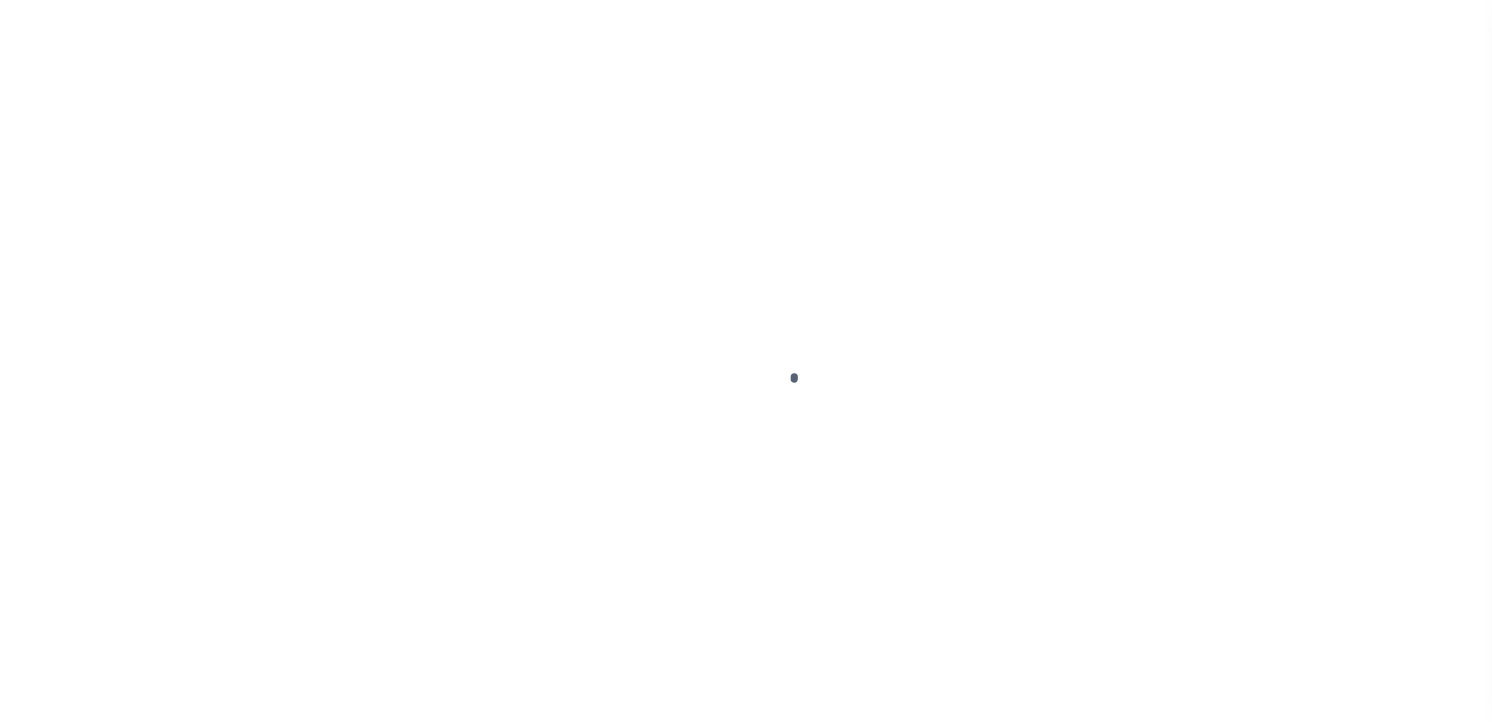 checkbox on "false" 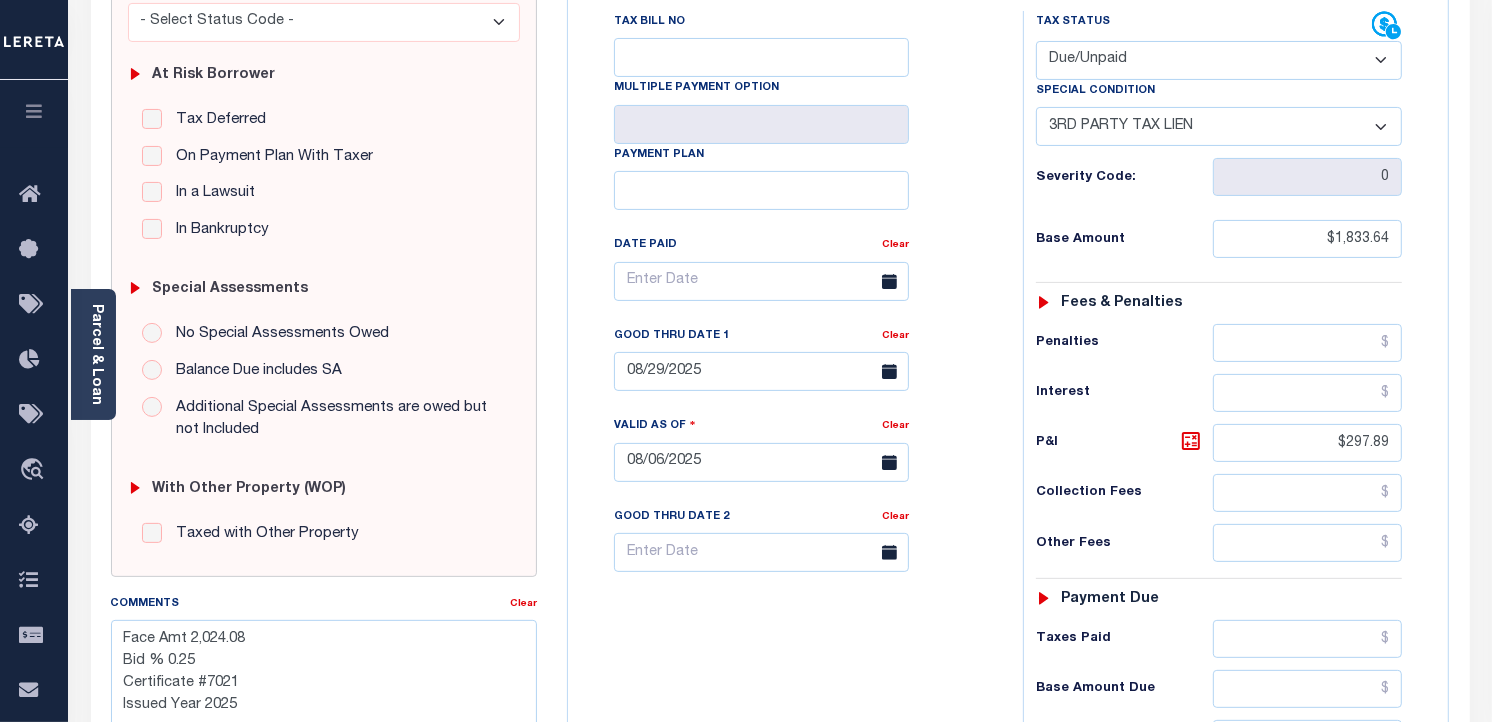 scroll, scrollTop: 444, scrollLeft: 0, axis: vertical 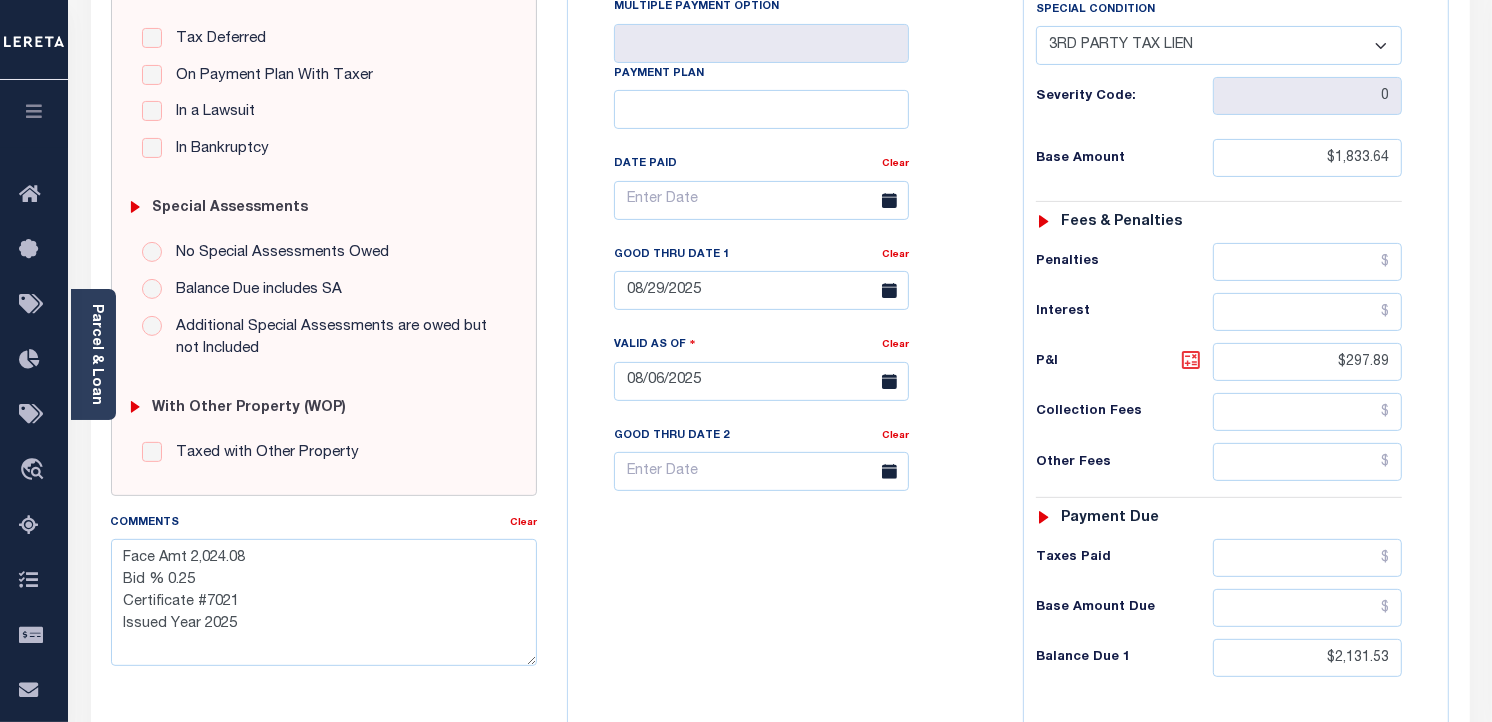 click 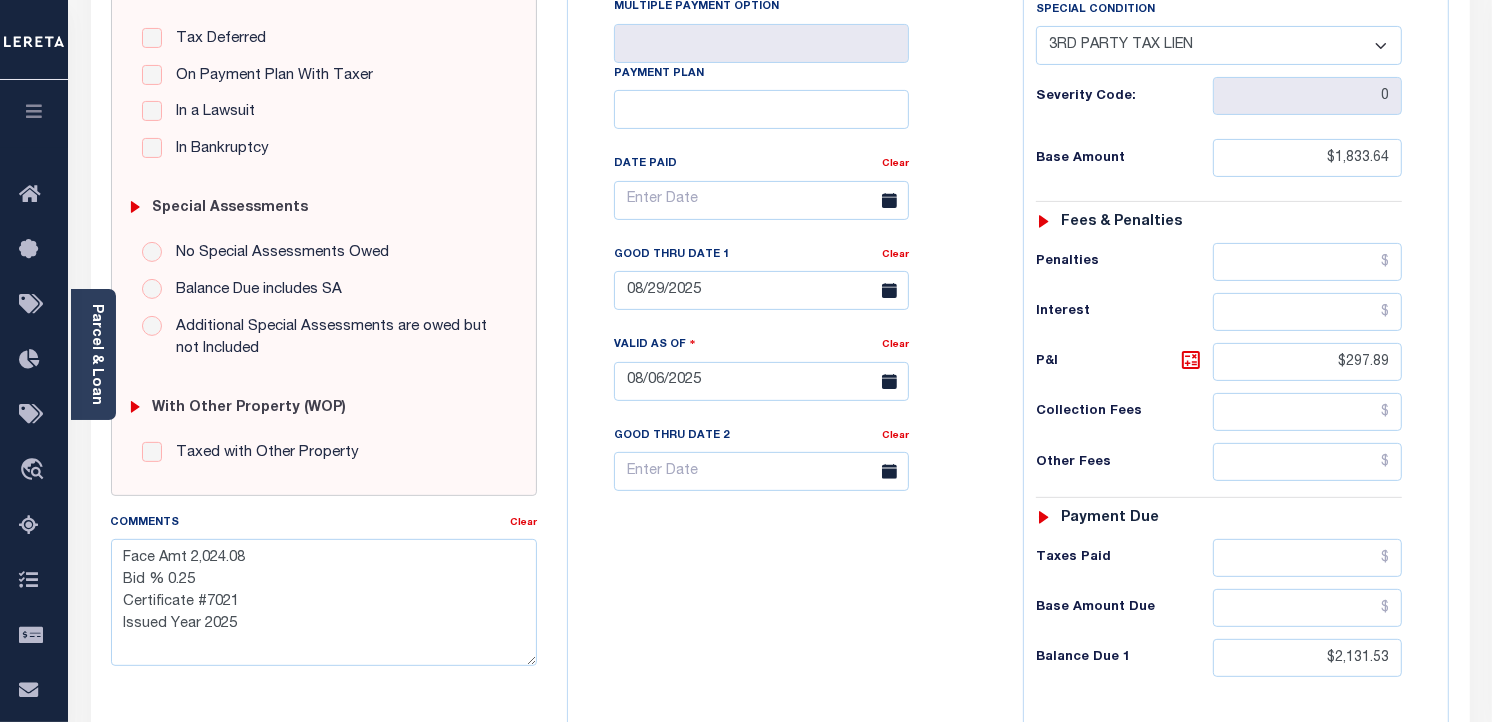 click on "Tax Bill No
Multiple Payment Option
Payment Plan
Clear" at bounding box center [790, 371] 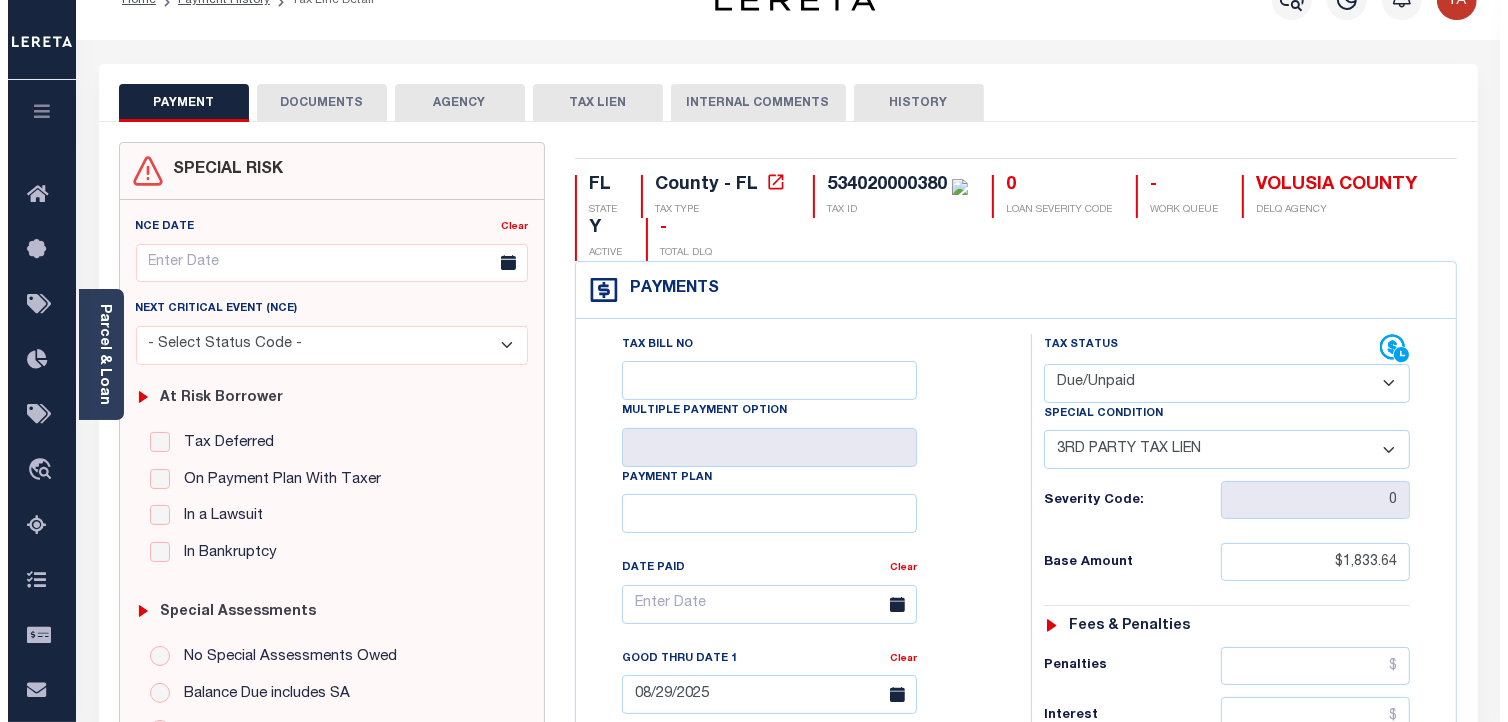 scroll, scrollTop: 0, scrollLeft: 0, axis: both 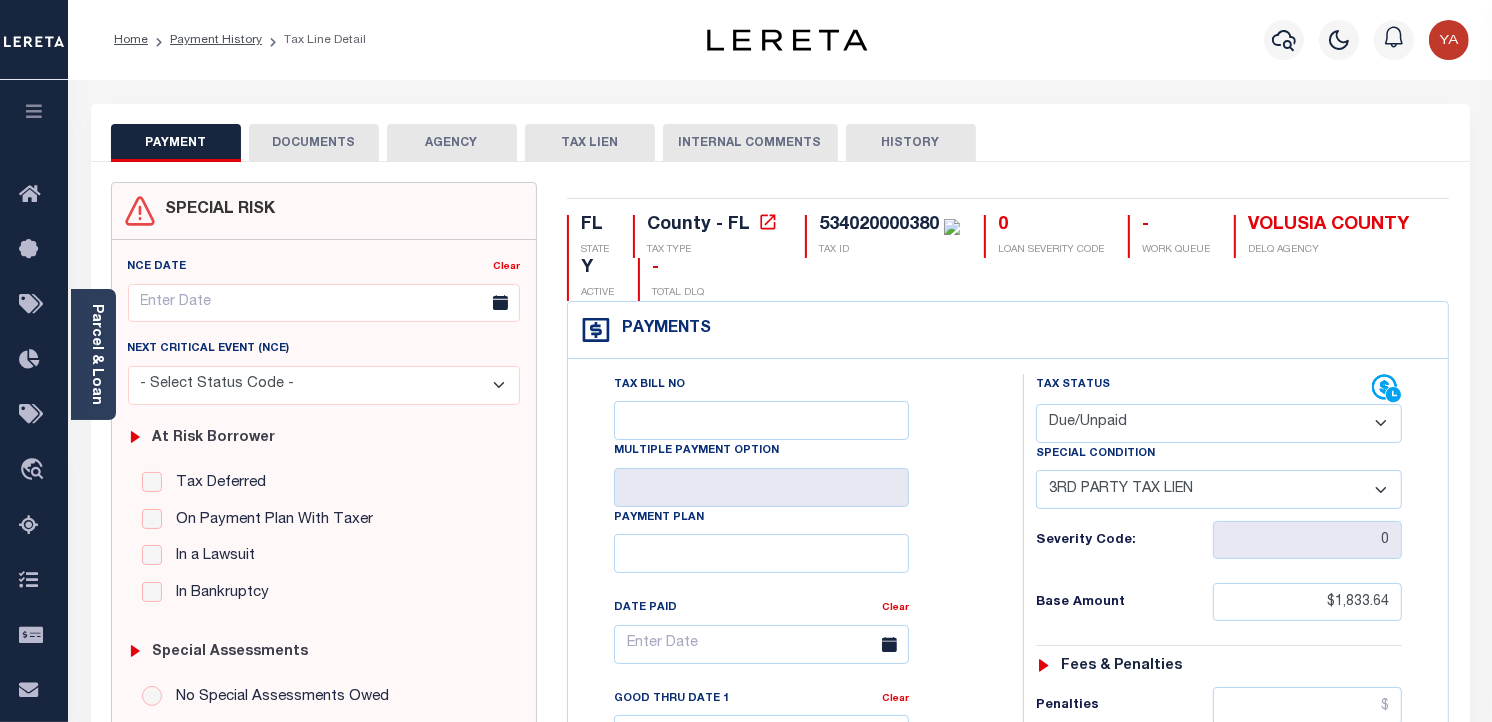 click on "DOCUMENTS" at bounding box center [314, 143] 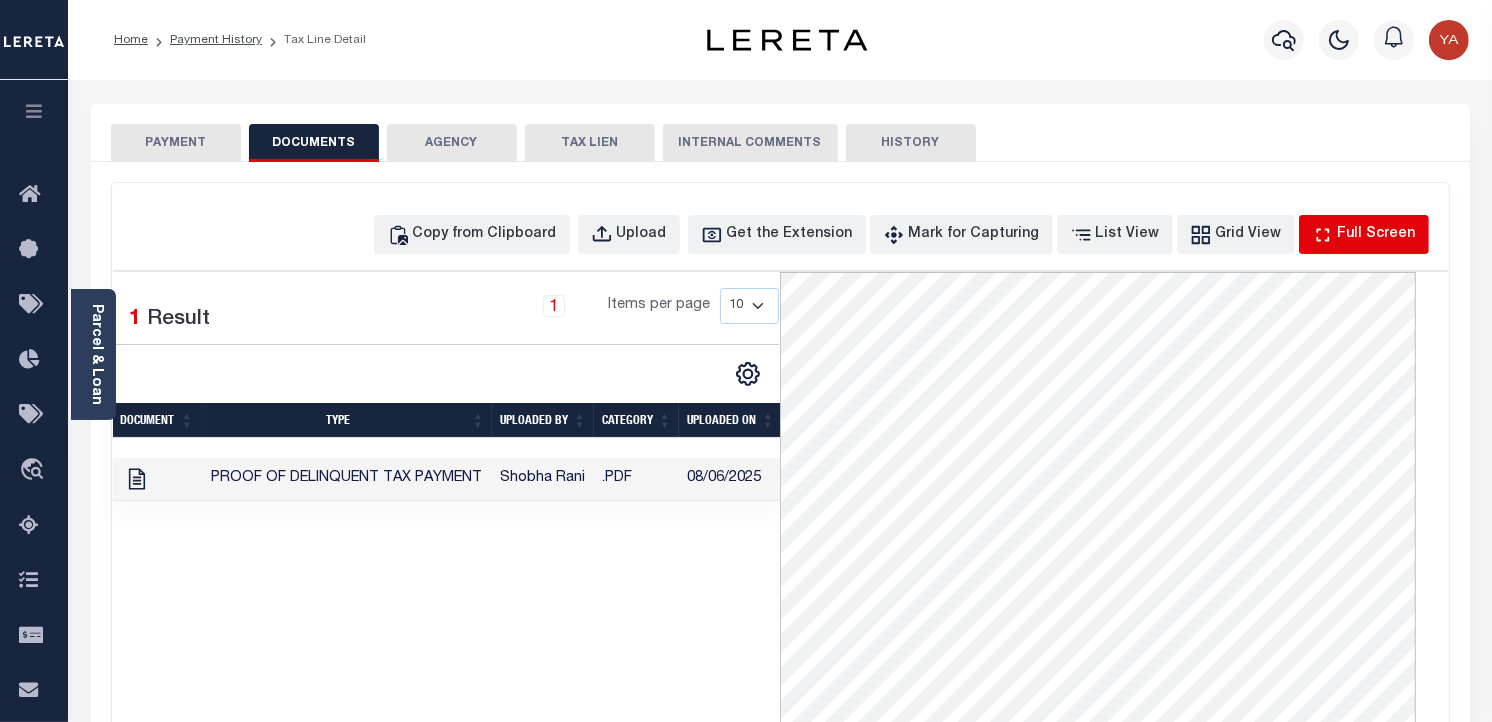 click on "Full Screen" at bounding box center [1377, 235] 